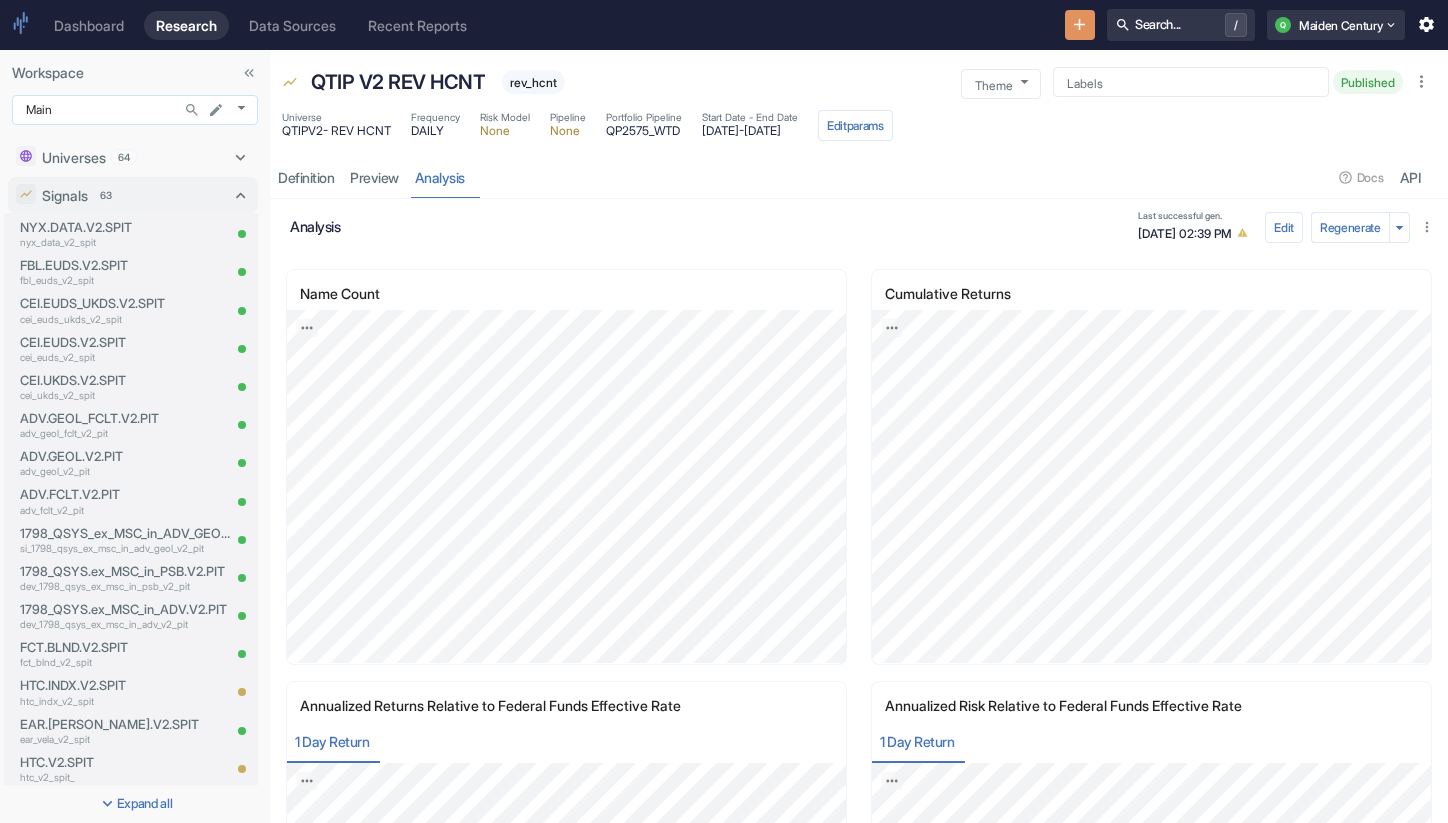 scroll, scrollTop: 0, scrollLeft: 0, axis: both 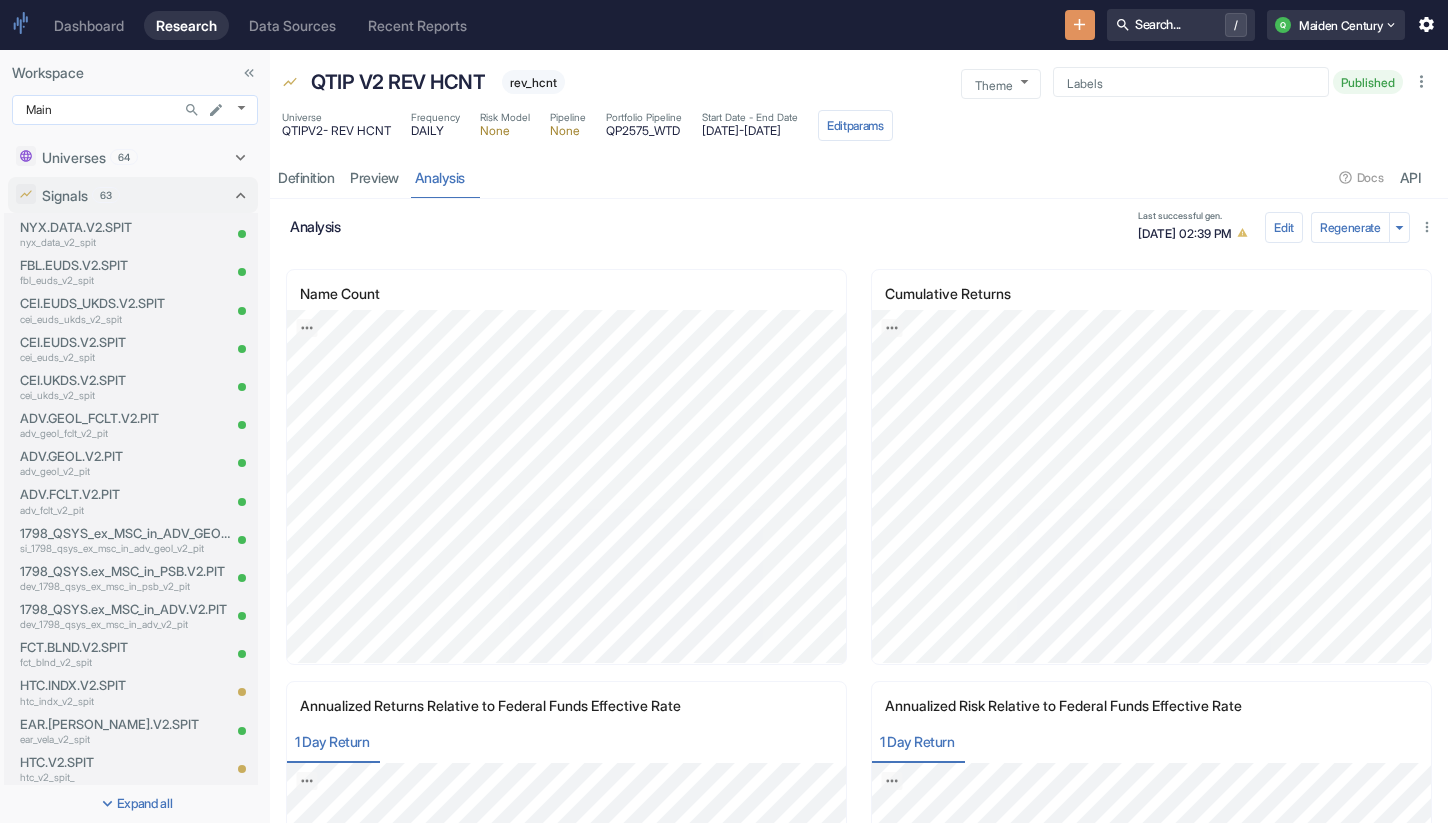 click on "Dashboard Research Data Sources Recent Reports Search... / Q Maiden Century Workspace Main 1008 ​ Universes 64 NYX.DATA.V2.SPIT nyx_data_v2_spit FBL.EUDS.V2.SPIT fbl_euds_v2_spit CEI.EUDS_UKDS.V2.SPIT cei_euds_ukds_v2_spit CEI.UKDS.V2.SPIT cei_ukds_v2_spit CEI.EUDS.V2.SPIT cei_euds_v2_spit ADV.GEOL_FCLT.V2.PIT u_adv_geol_fclt_v2_pit ADV.GEOL.V2.PIT u_adv_geol_v2_pit ADV.FCLT.V2.PIT u_adv_fclt_v2_pit 1798_QSYS_ex_MSC_in_ADV_GEOL.V2.PIT v_1798_qsys_ex_msc_in_adv_geol_v2_pit 1798_QSYS.ex_MSC_in_ADV.V2.PIT dev_1798_qsys_ex_msc_in_adv_v2_pit 1798_QSYS.ex_MSC_in_PSB.V2.PIT dev_1798_qsys_ex_msc_in_psb_v2_pit HTC.INDX.V2.SPIT htc_indx_v2_spit FCT.BLND.V2.SPIT fct_blnd_v2_spit EAR.[PERSON_NAME].V2.SPIT ear_vela_v2_spit CEI.USDQ.V2.SPIT cei_usdq_v2_spit_ EAR.VKPI.V2.SPIT ear_vkpi_v2_spit_ HTC.V2.SPIT htc_v2_spit_ DROP Example drop_example QTIPV2 1798 QSYS ex MSC WEB in HTC (2) qtipv2_1798_qsys_ex_msc_web_in_htc_2_ QTIPV2-DROP-FULL qtipv2_drop_full QTIPV2-DROP-CORE qtipv2_drop_core QTIPV2 1798 QSYS ex MSC WEB in HTC AKA aka 63" at bounding box center [724, 411] 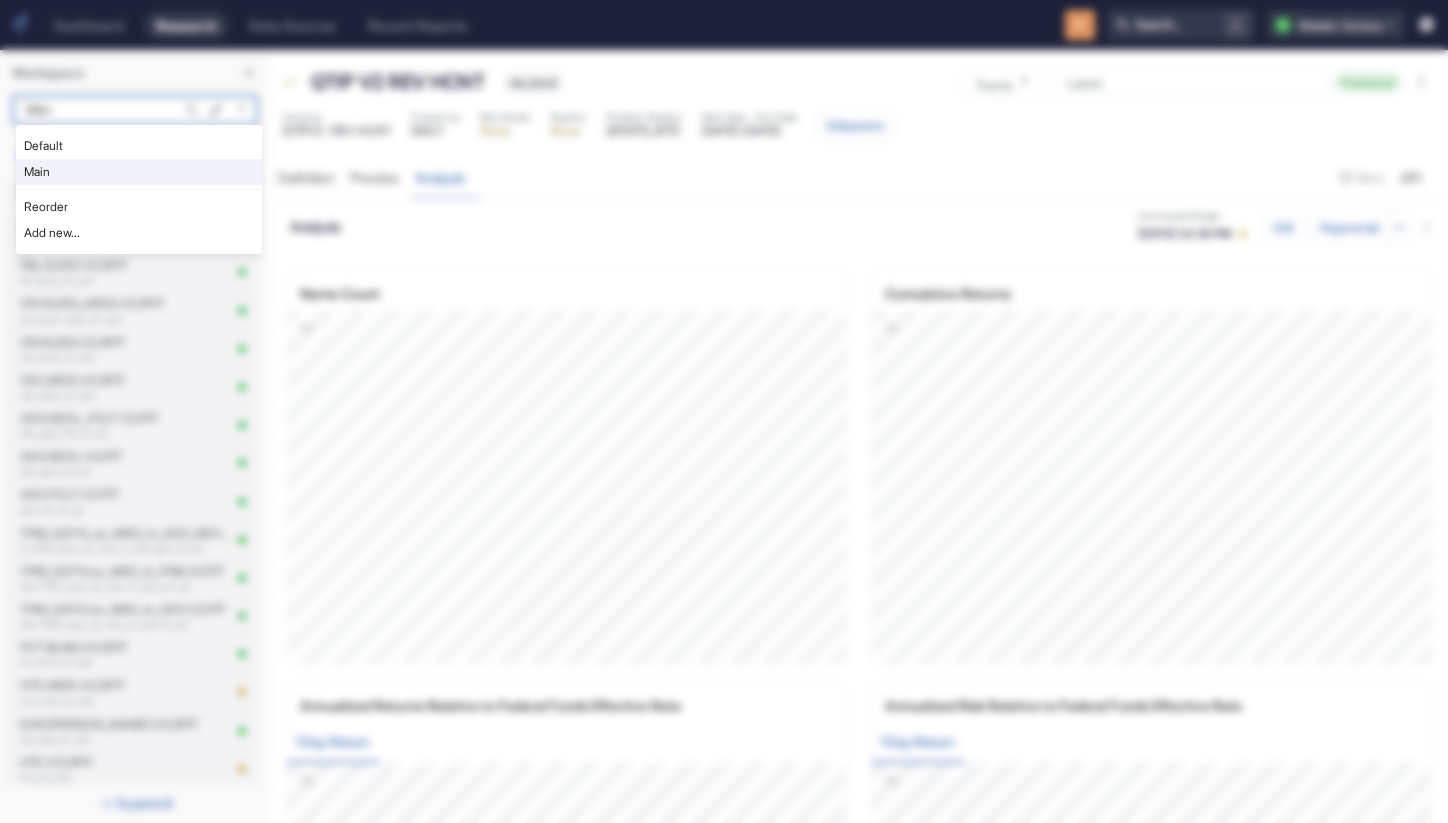 click at bounding box center [724, 411] 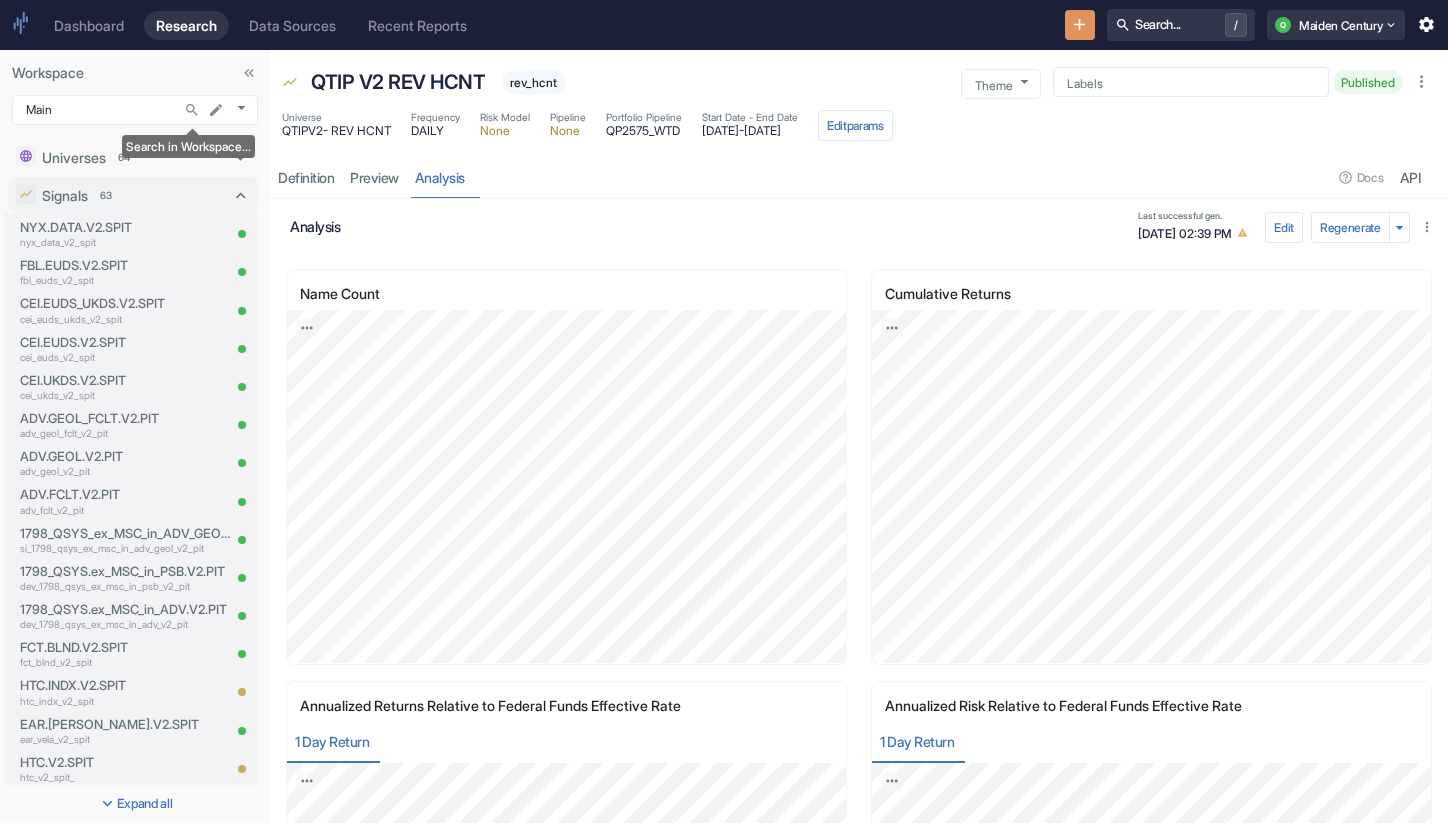 click 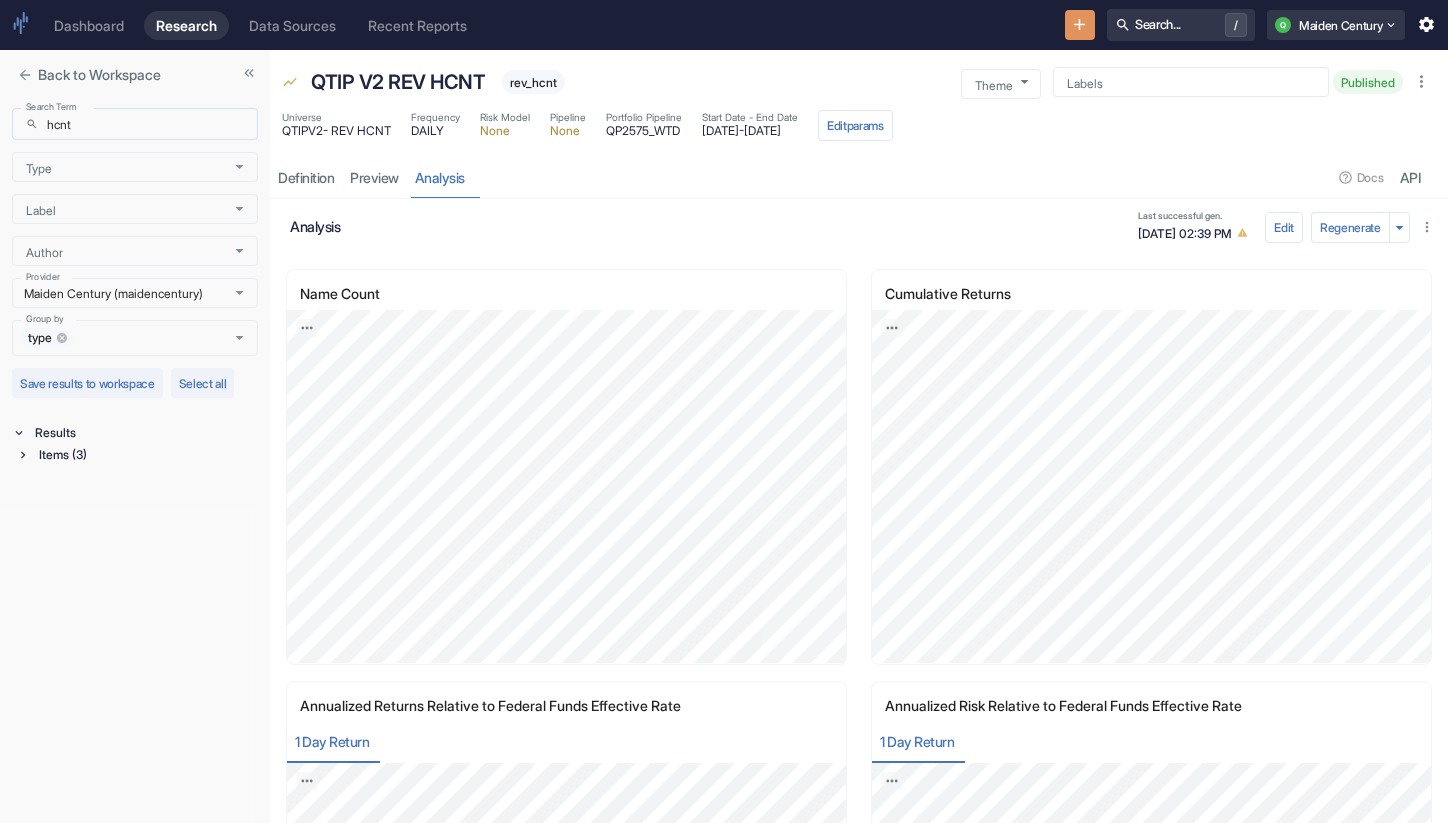 click on "hcnt" at bounding box center [152, 124] 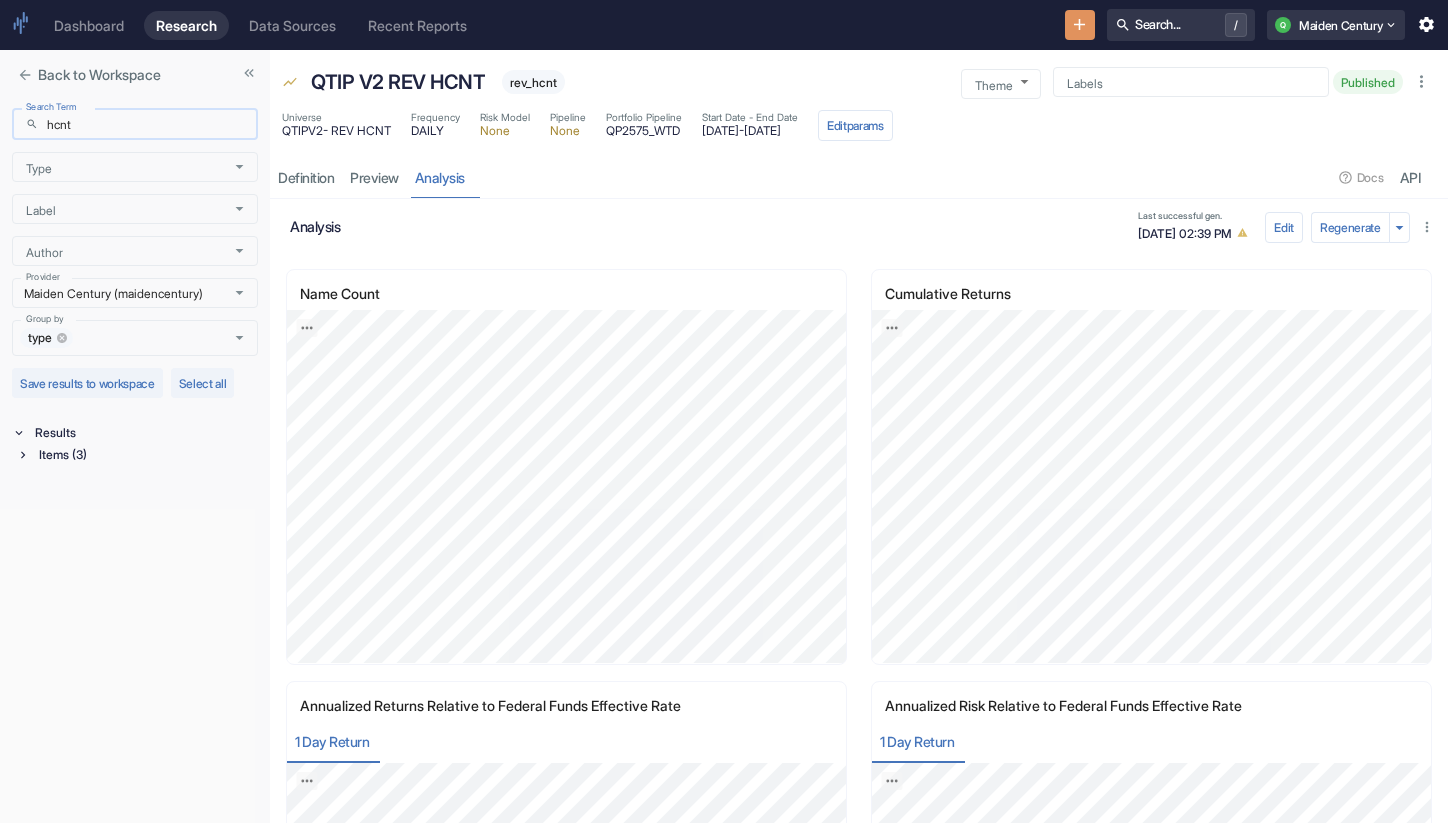 paste on "cei_usdq_v2_spit_2" 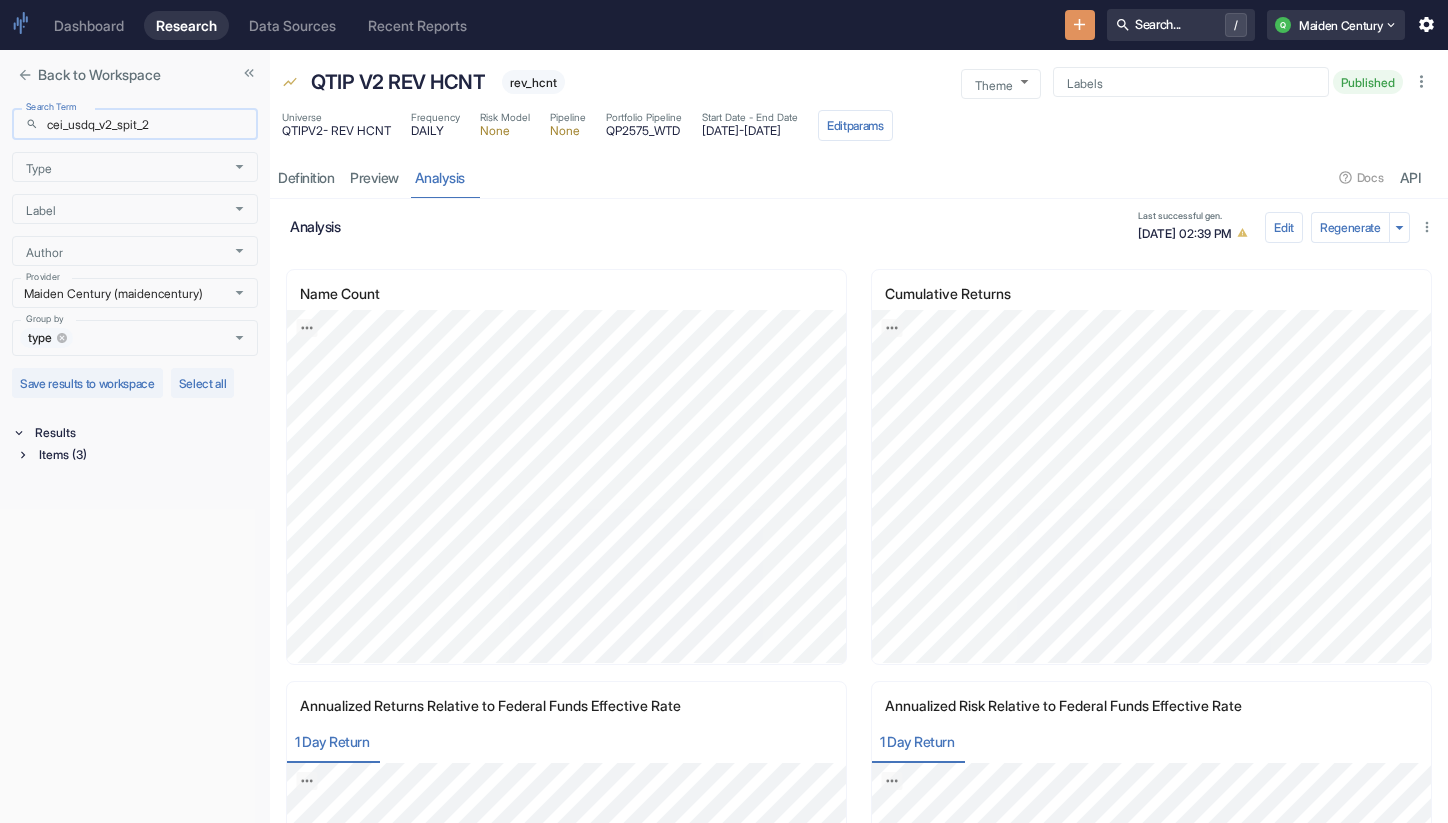 type on "cei_usdq_v2_spit_2" 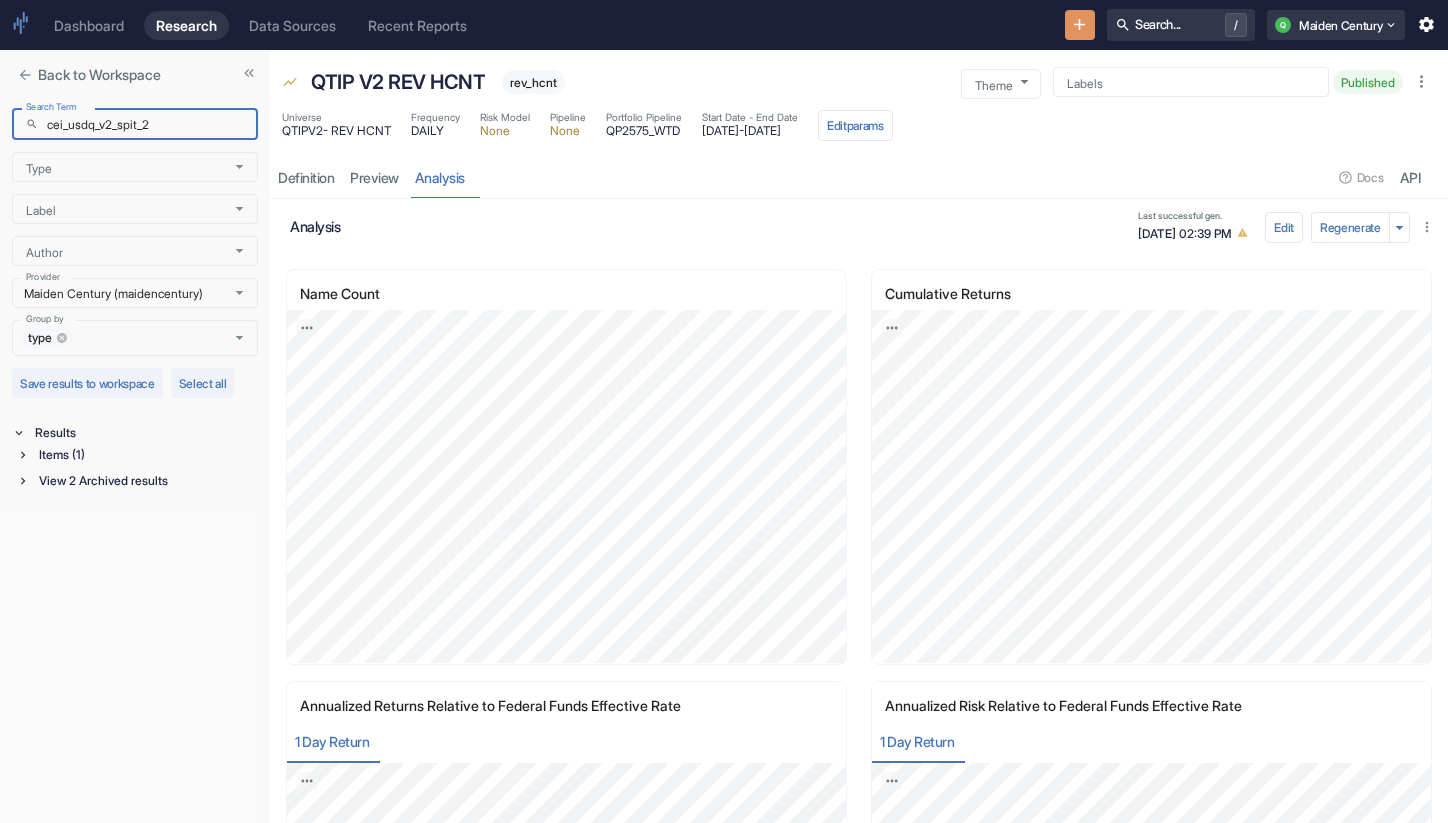 click on "Items (1)" at bounding box center [146, 455] 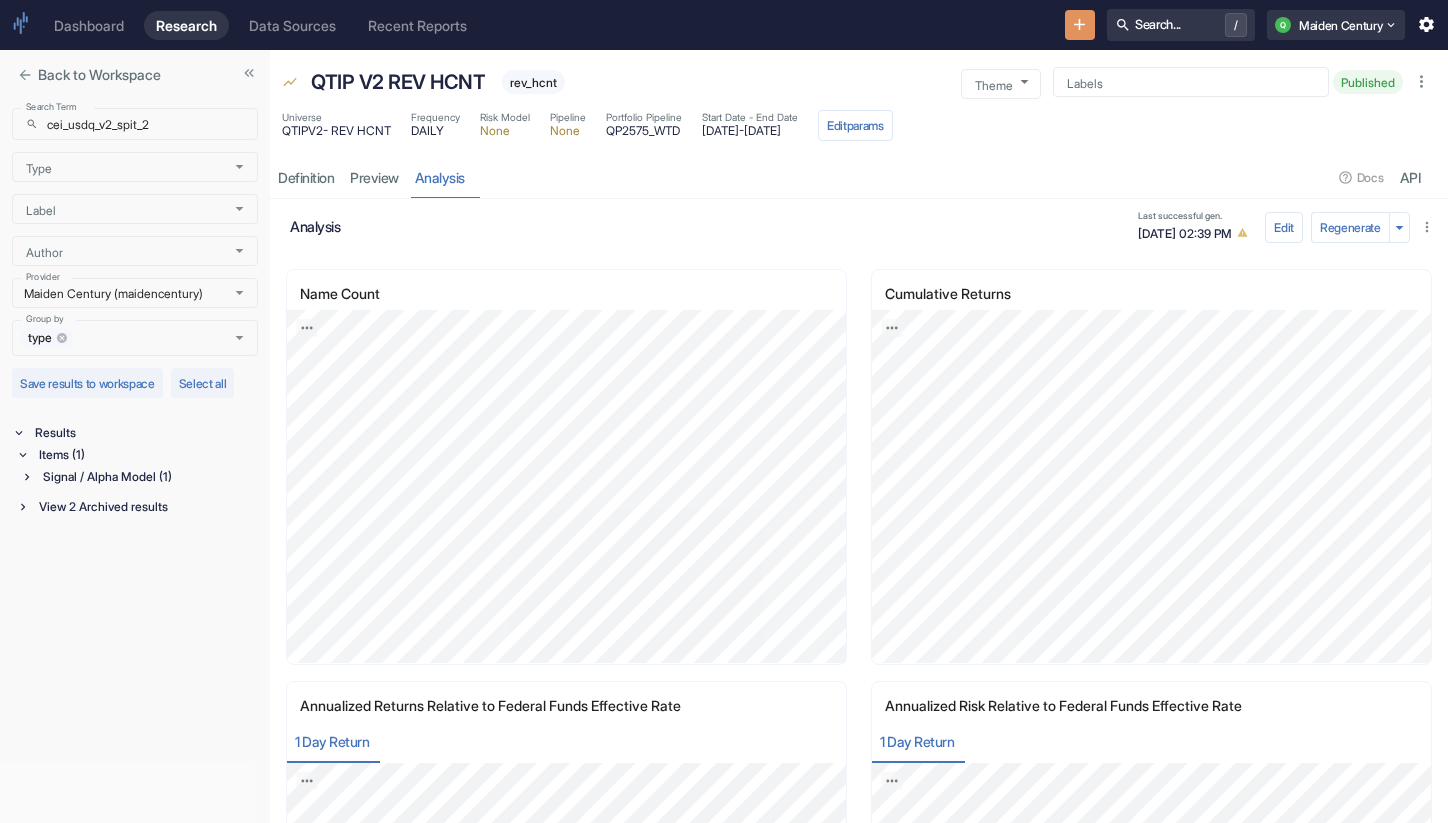 click on "Signal / Alpha Model (1)" at bounding box center (148, 477) 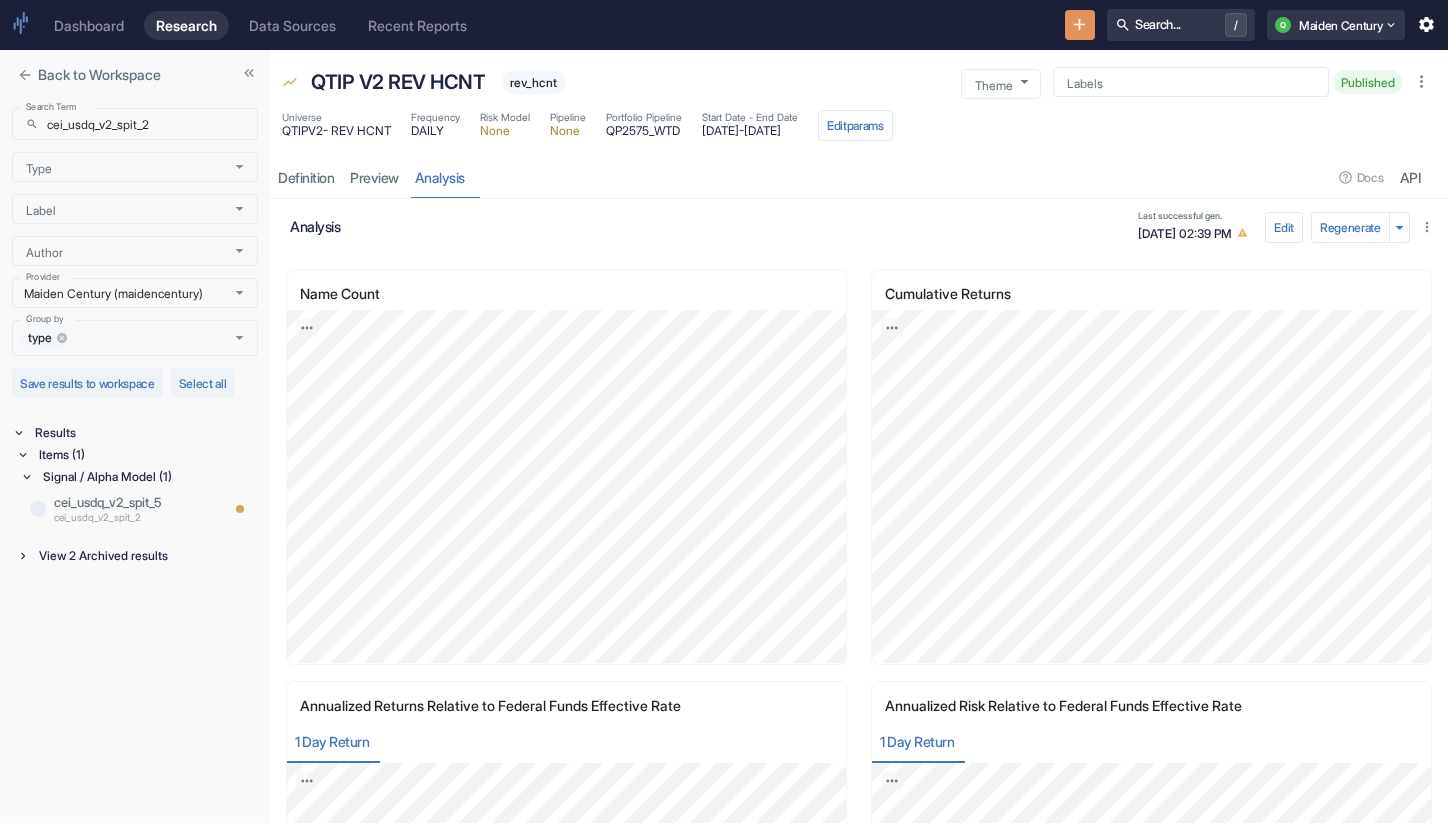 click on "View 2 Archived results" at bounding box center [146, 556] 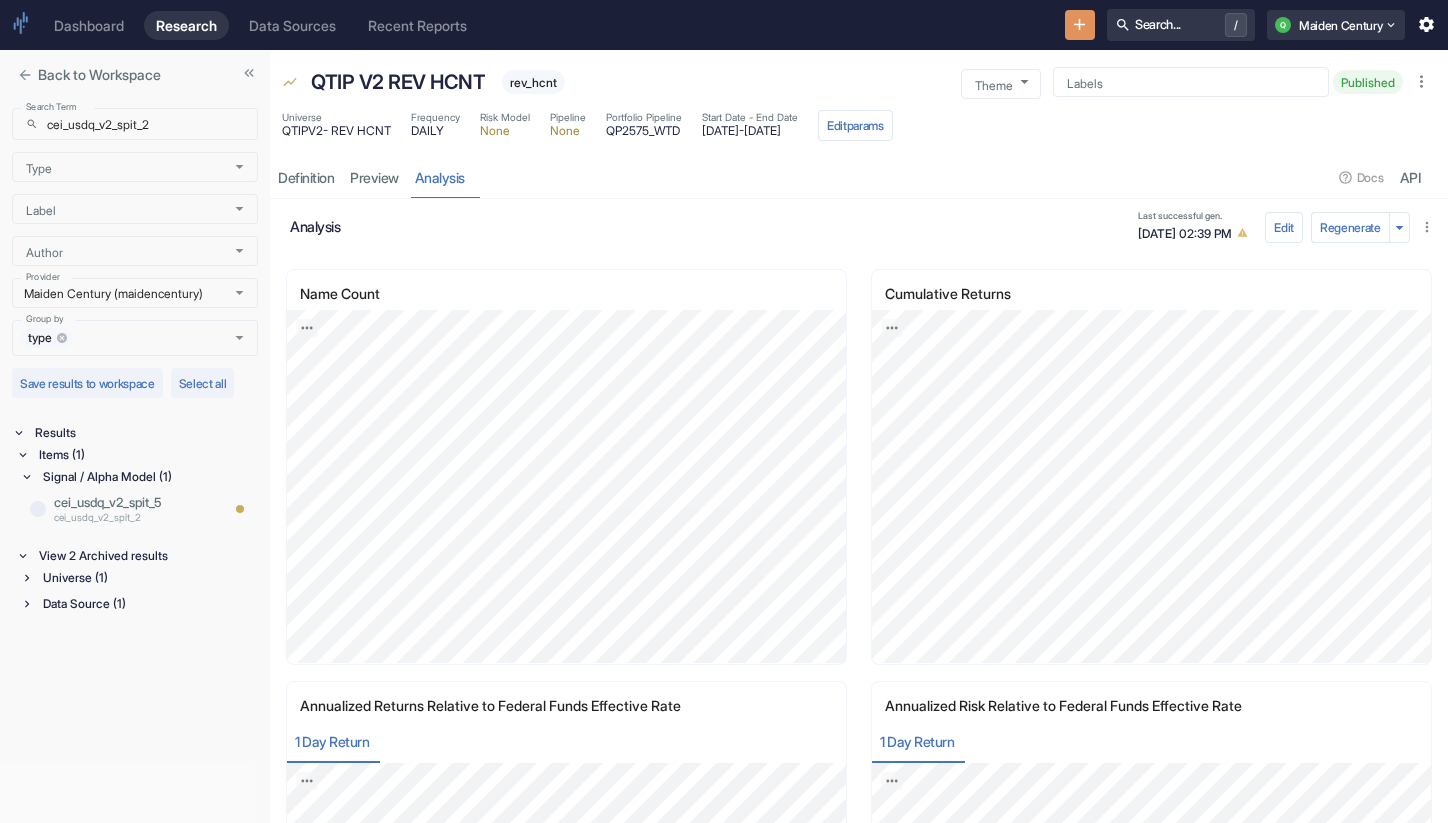 click on "Universe (1)" at bounding box center [148, 578] 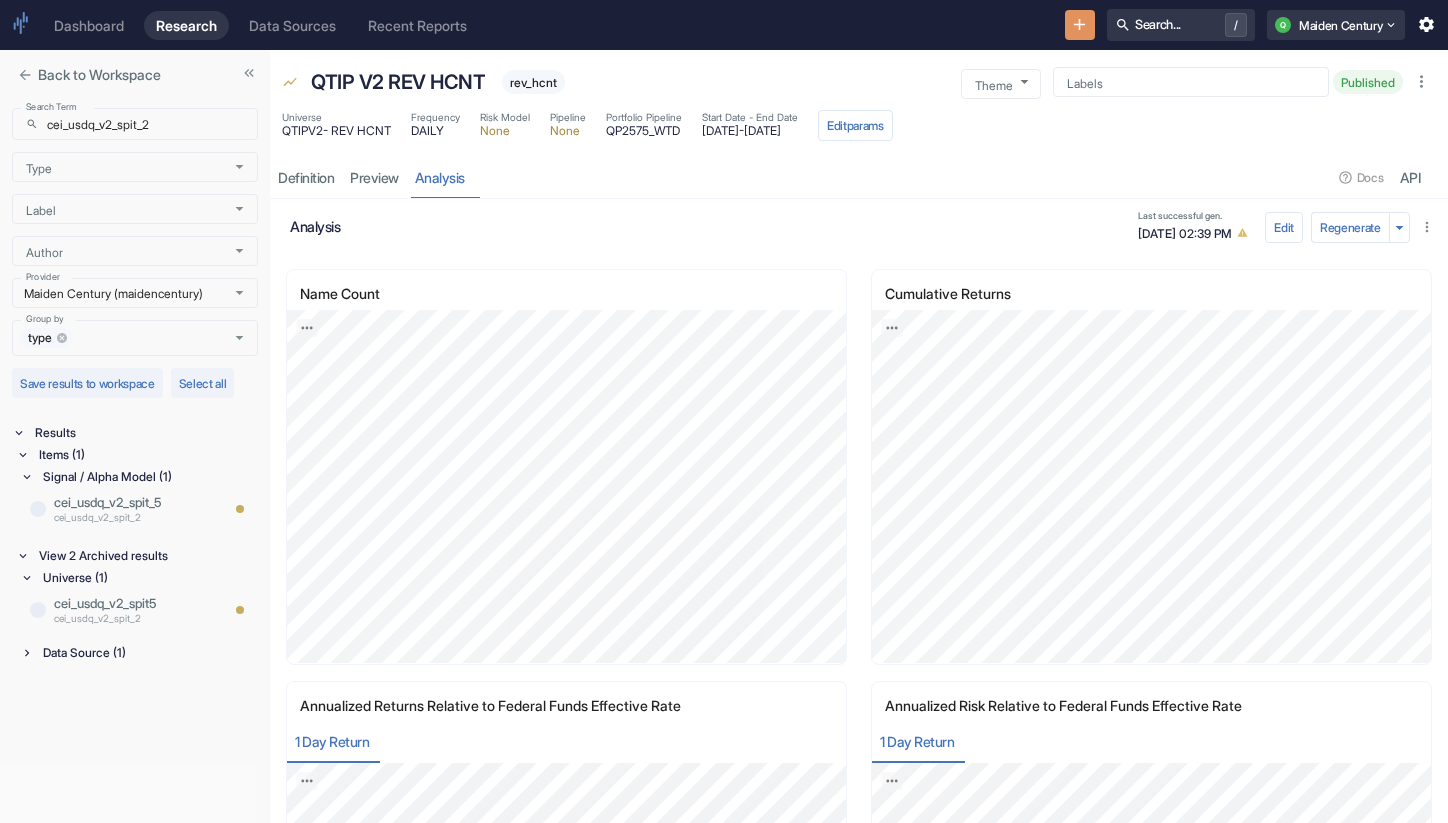 click on "Data Source (1)" at bounding box center [148, 653] 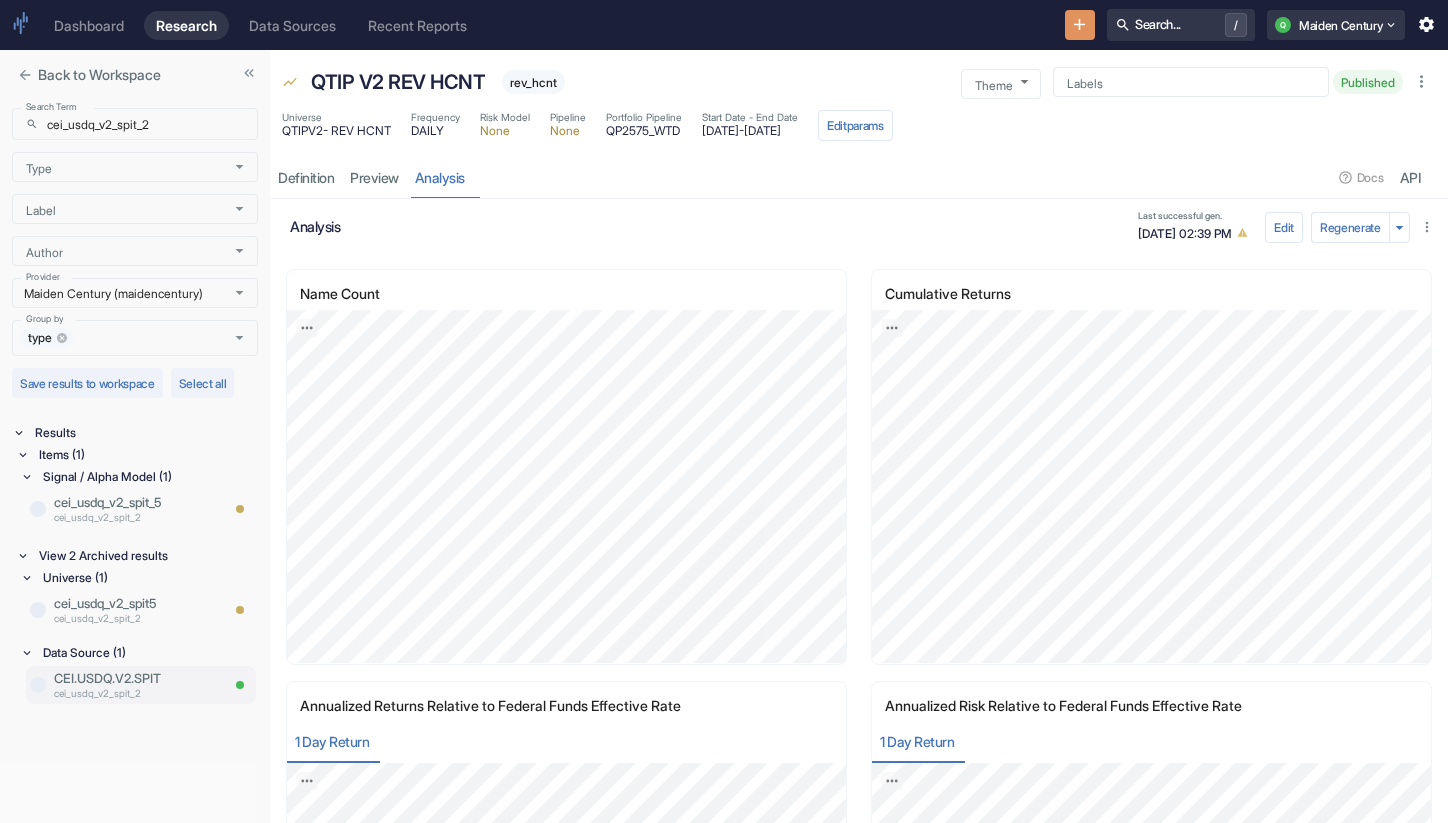 click on "cei_usdq_v2_spit_2" at bounding box center [136, 693] 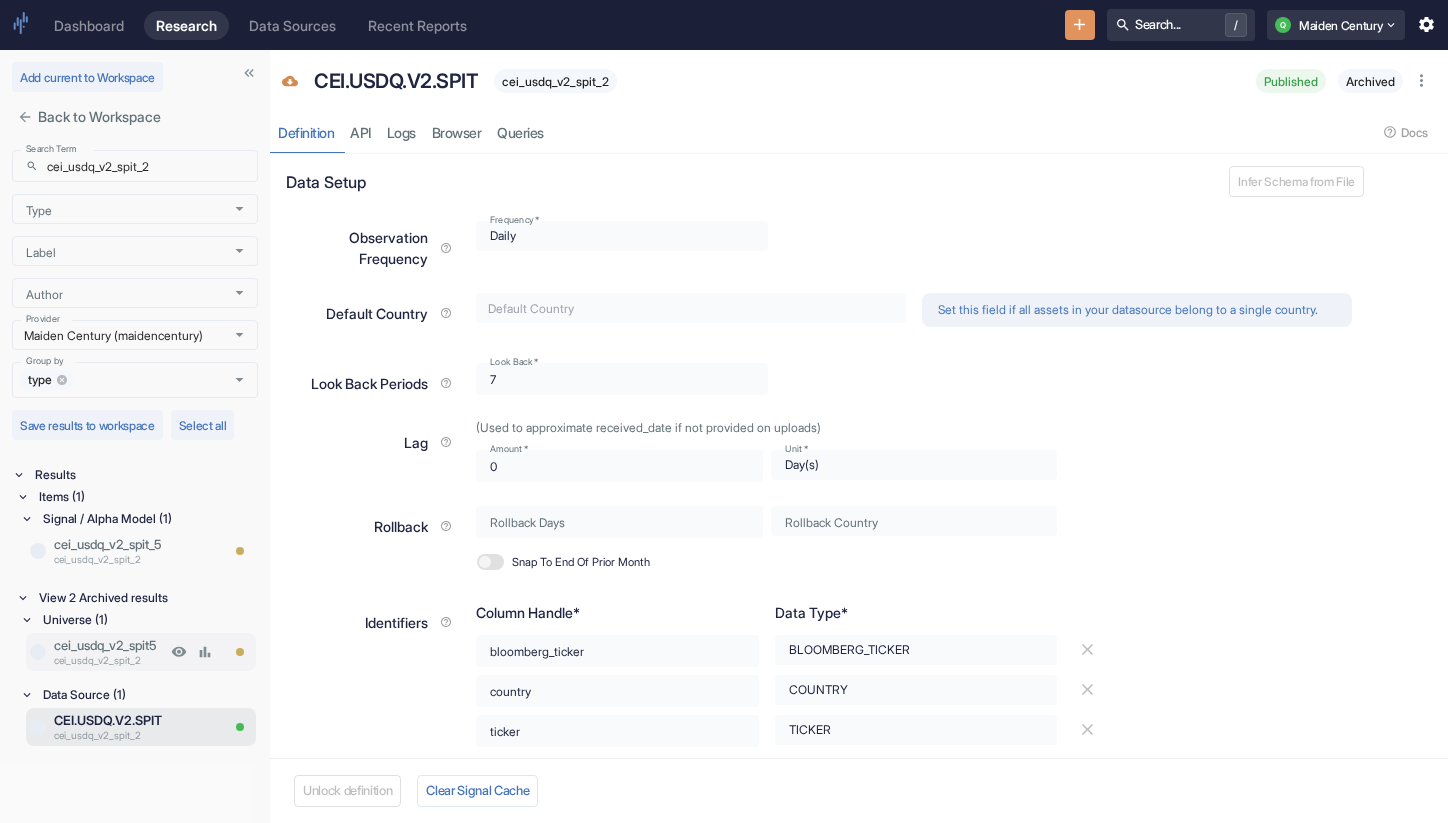 click on "cei_usdq_v2_spit5" at bounding box center (110, 645) 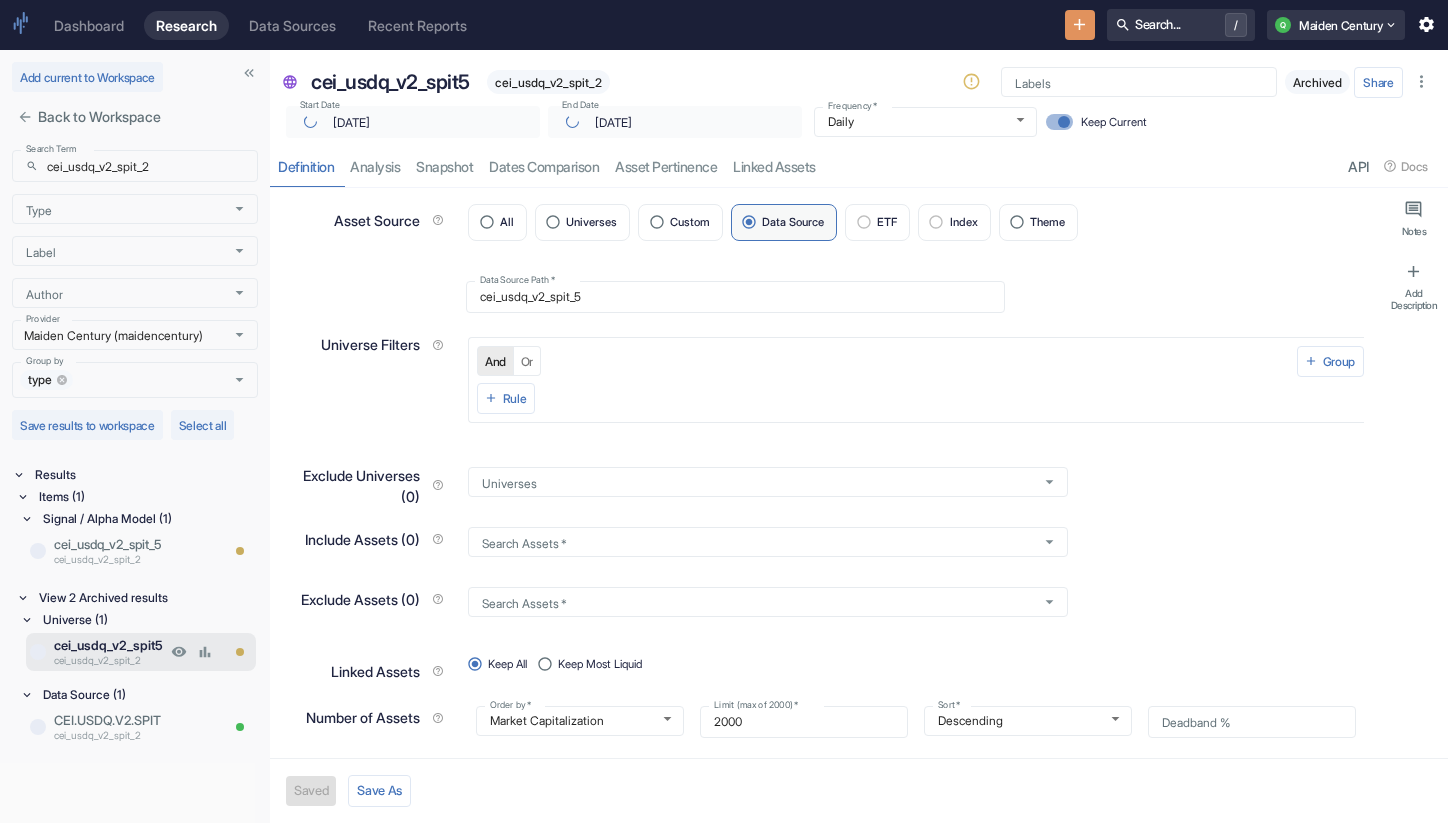 type on "x" 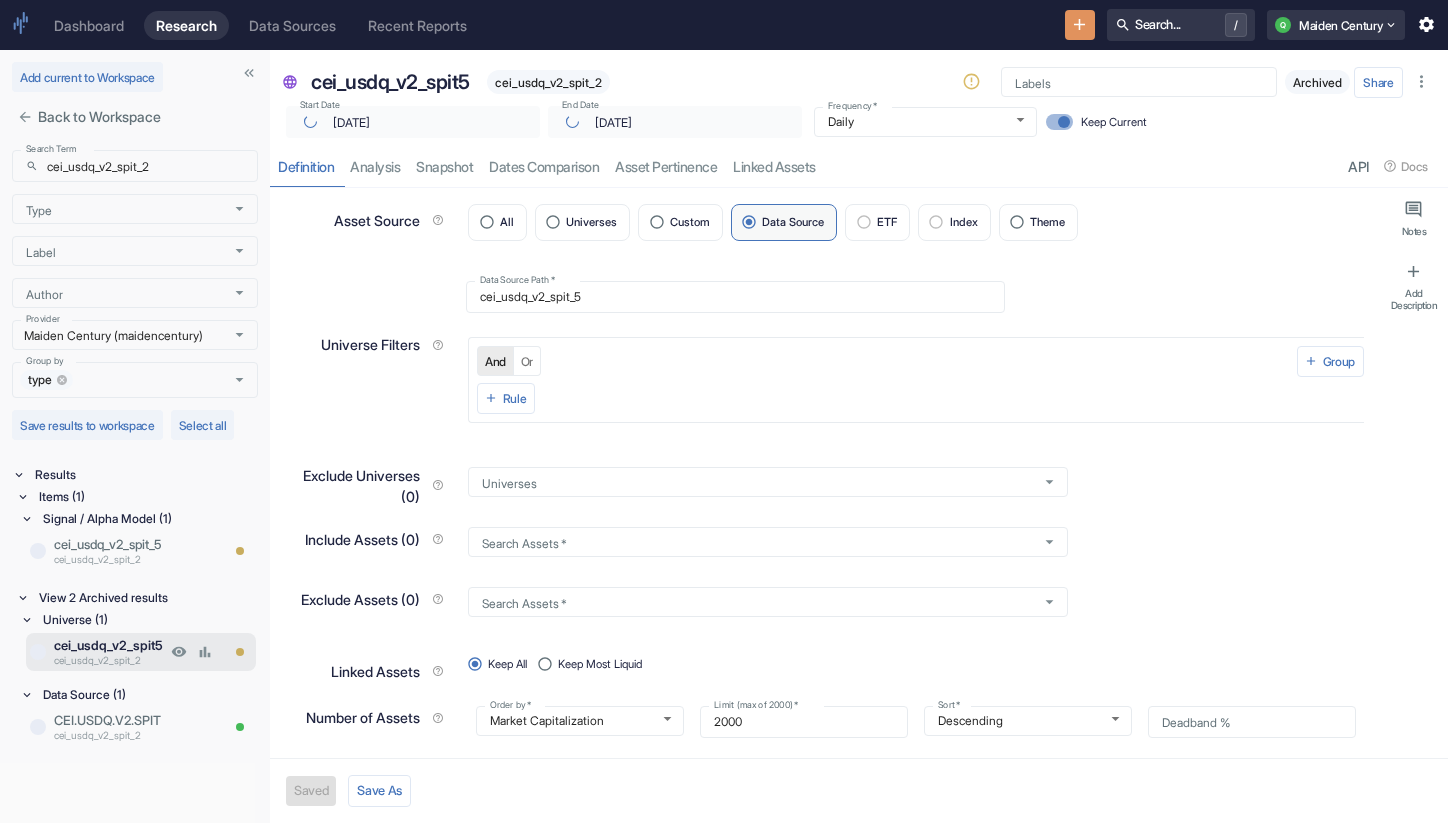 type on "[DATE]" 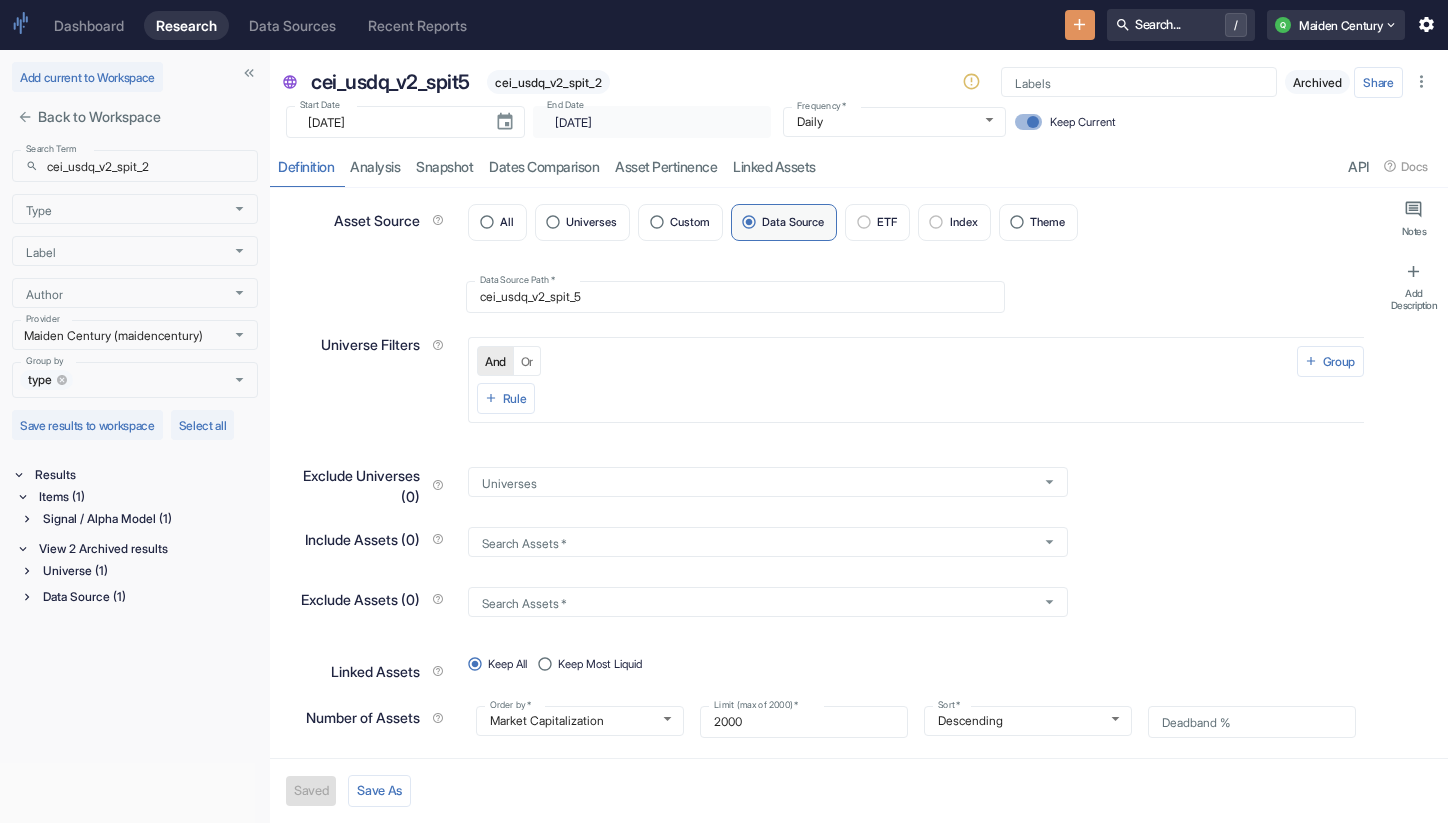 click on "Data Source (1)" at bounding box center [148, 597] 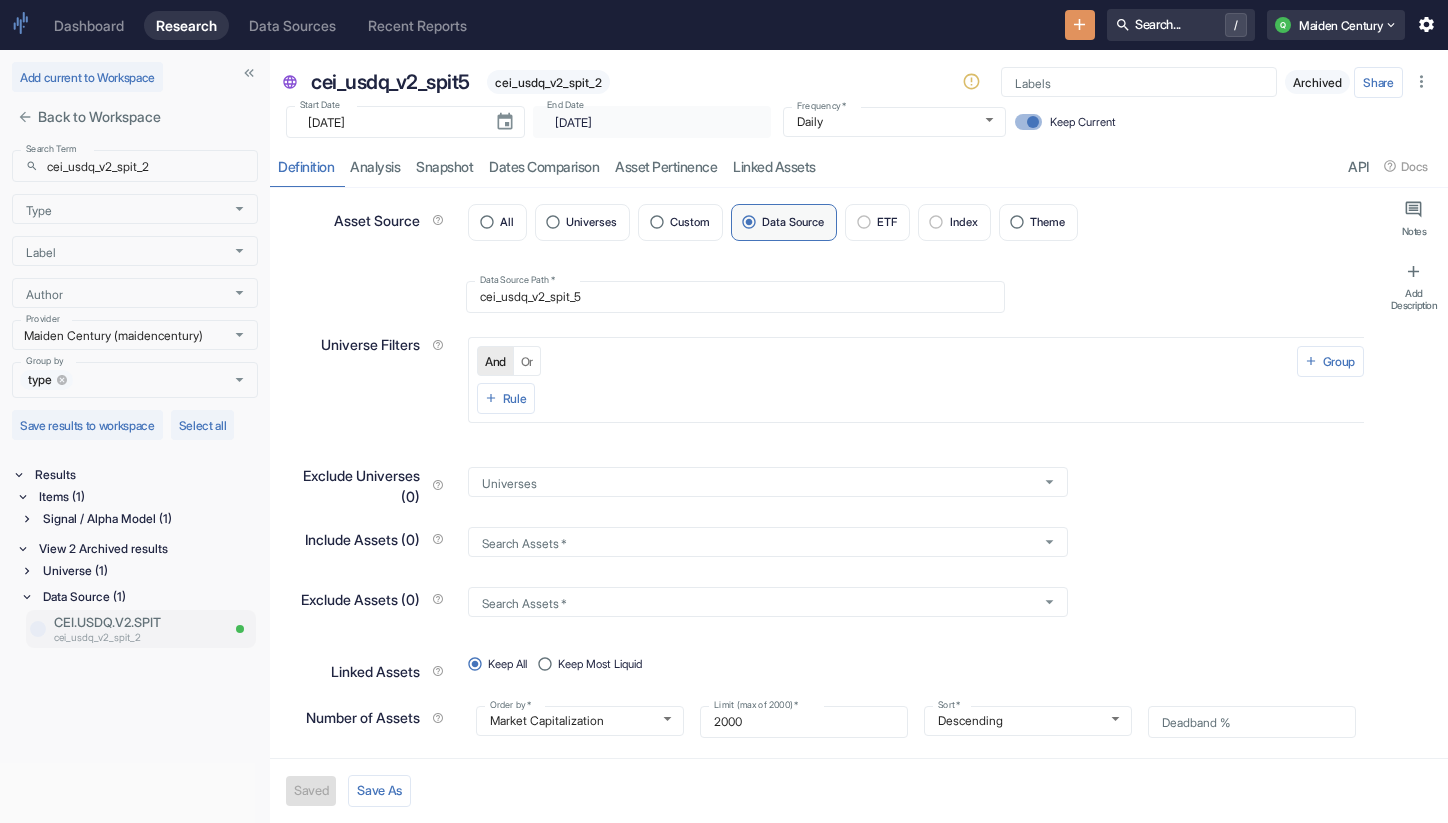 type on "x" 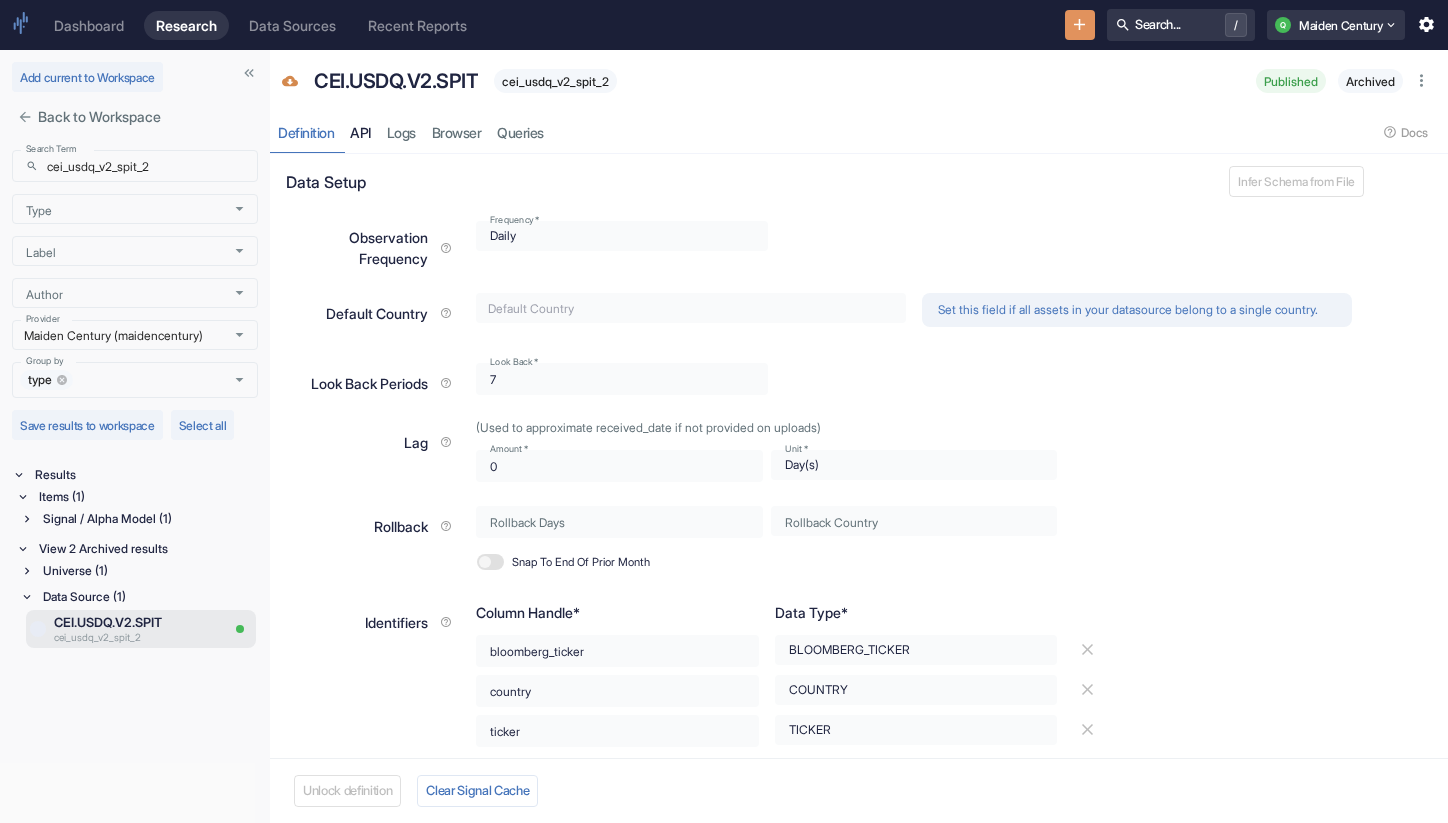 click on "API" at bounding box center [360, 132] 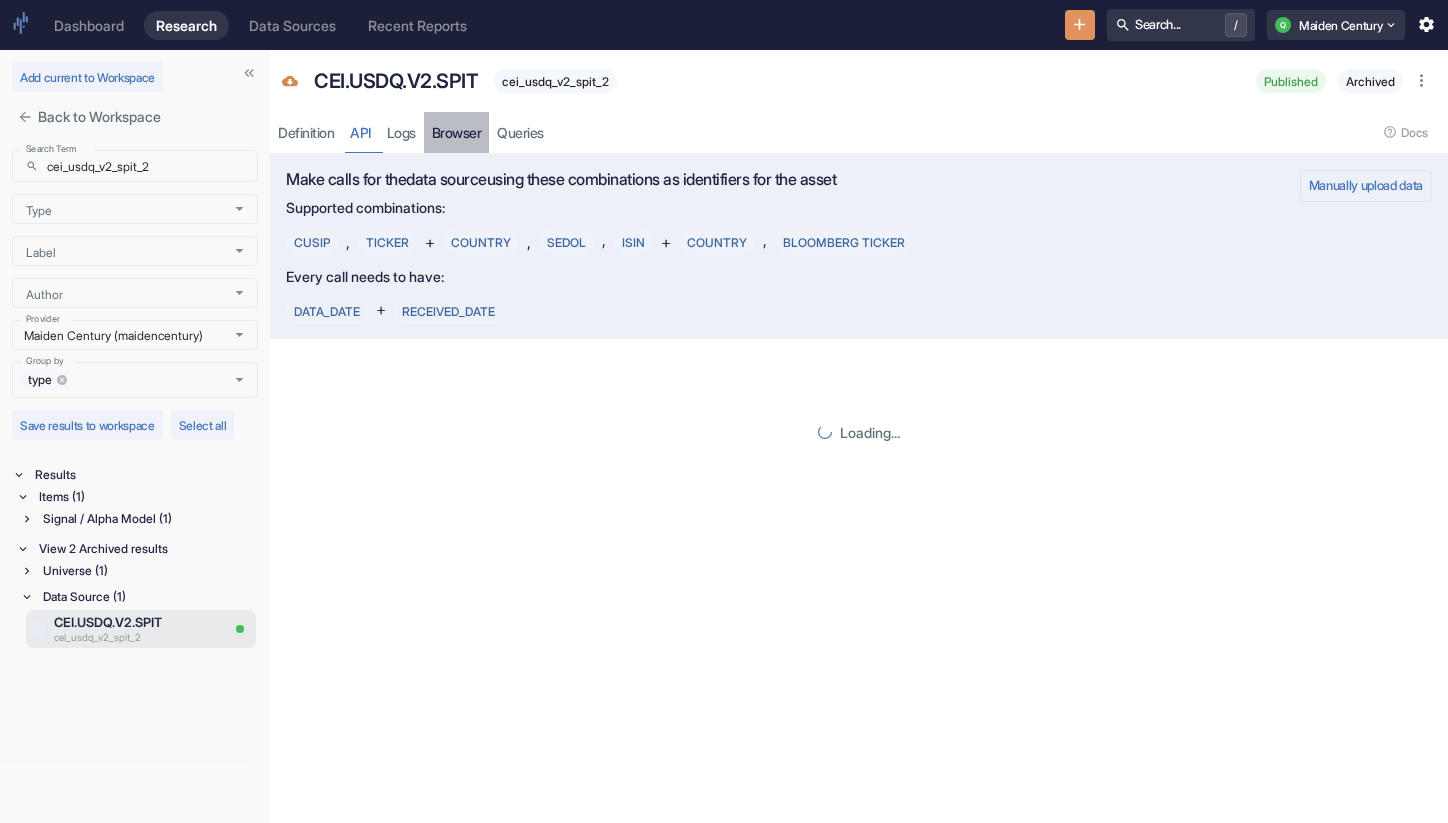click on "Browser" at bounding box center (457, 132) 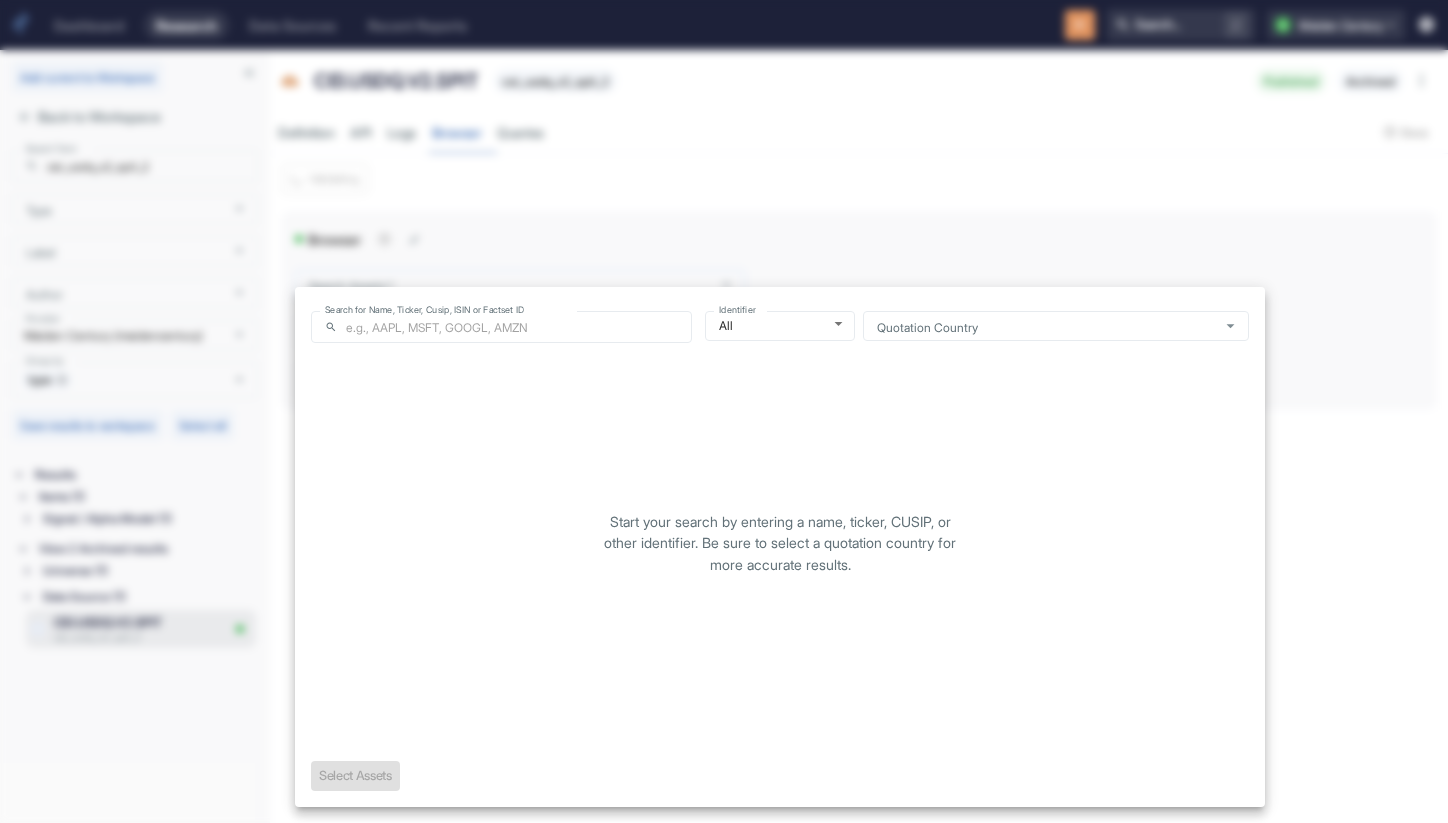 click on "Dashboard Research Data Sources Recent Reports Search... / Q Maiden Century Add current to Workspace Back to Workspace Search Term ​ cei_usdq_v2_spit_2 Search Term Type Type Label Label Author Author Provider Maiden Century (maidencentury) Provider Group by type Group by Save results to workspace Select all Results Items (1) Signal / Alpha Model (1) View 2 Archived results Universe (1) Data Source (1) CEI.USDQ.V2.SPIT cei_usdq_v2_spit_2 CEI.USDQ.V2.SPIT cei_usdq_v2_spit_2 Published Archived Definition API Logs Browser Queries Docs Validating Browser Search Assets   * Search Assets   * Start Date ​ [DATE] Start Date End Date ​ [DATE] End Date As Of ​ [DATE] As Of Generated with Create New Workspace Universe Signal Alpha Model Time Series Signal Set Basket Data Source Risk Model Pipeline Report [PERSON_NAME] [EMAIL_ADDRESS][DOMAIN_NAME] Edit Profile Give Feedback Help Users Sign out Search for Name, Ticker, Cusip, ISIN or Factset ID ​ Search for Name, Ticker, Cusip, ISIN or Factset ID All" at bounding box center (724, 411) 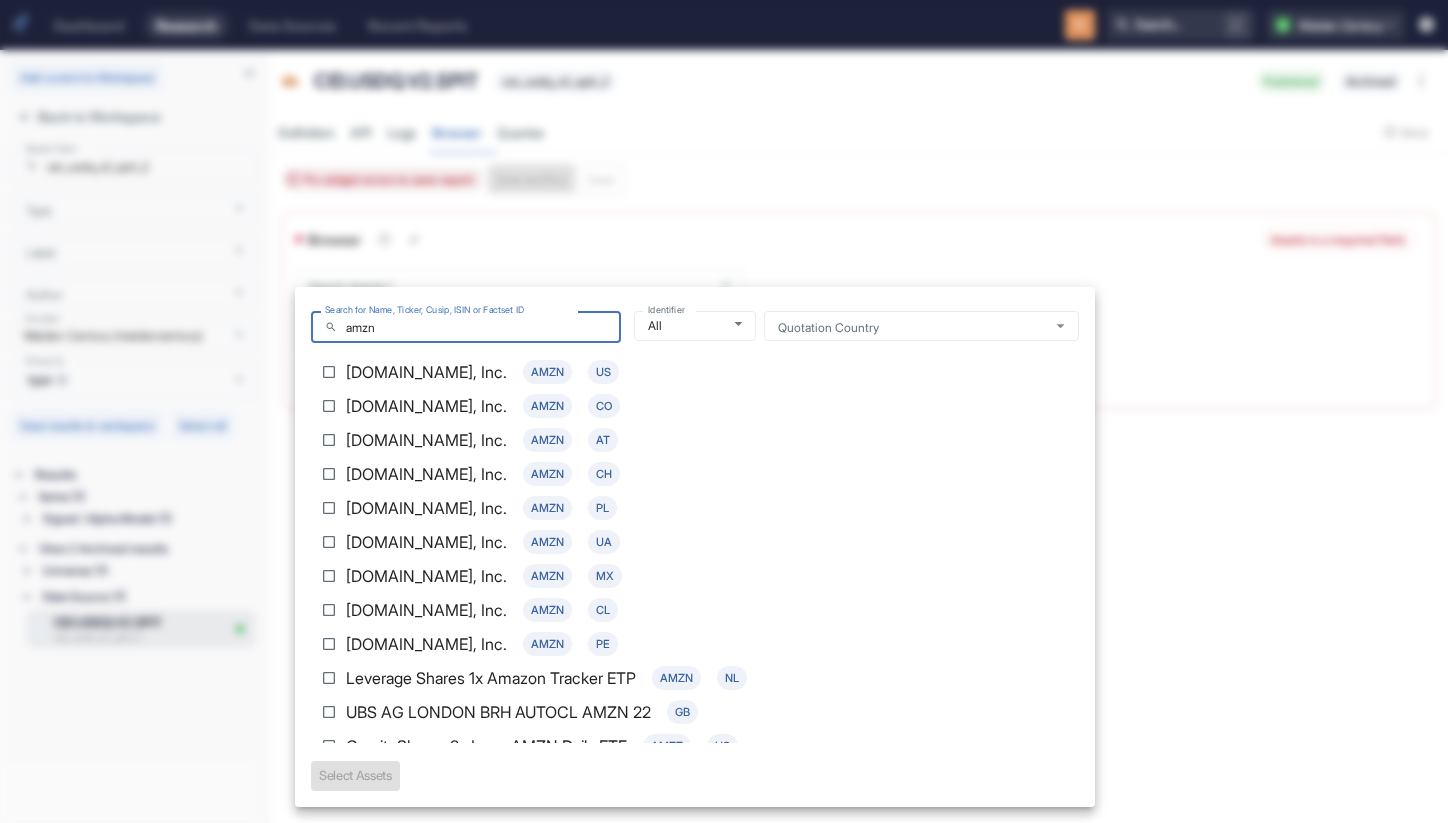 type on "amzn" 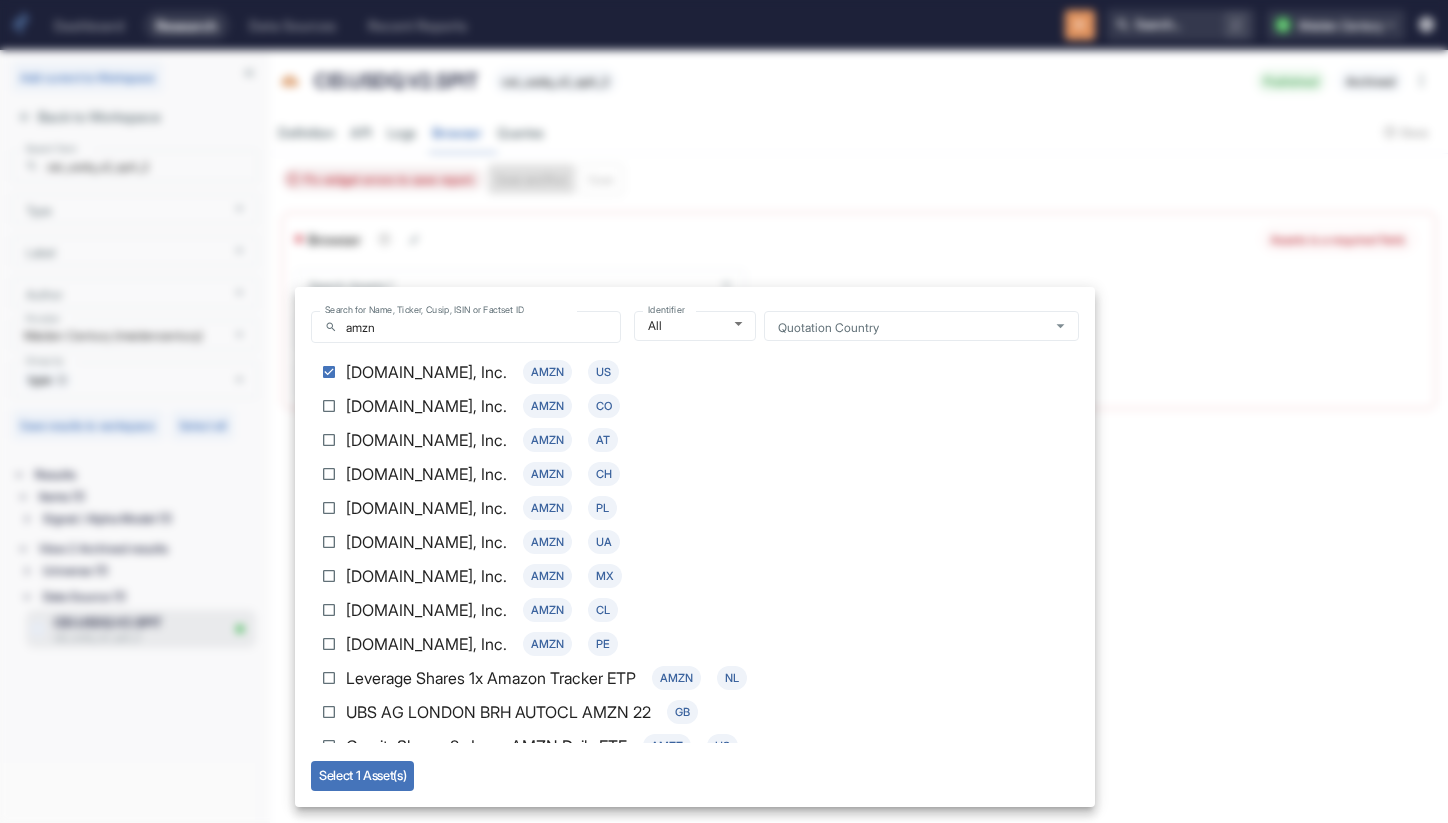 click on "Select 1 Asset(s)" at bounding box center (362, 776) 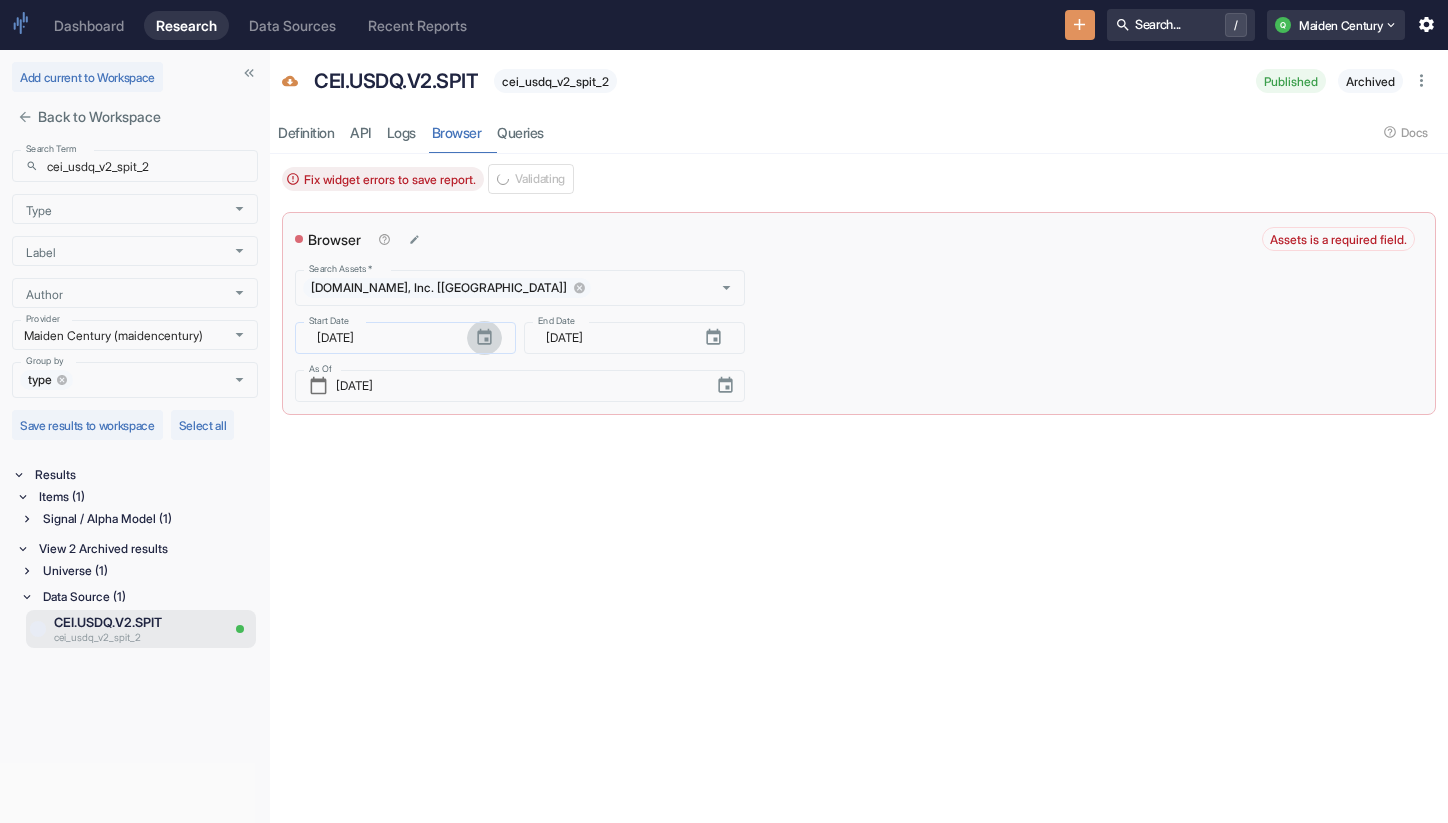 click 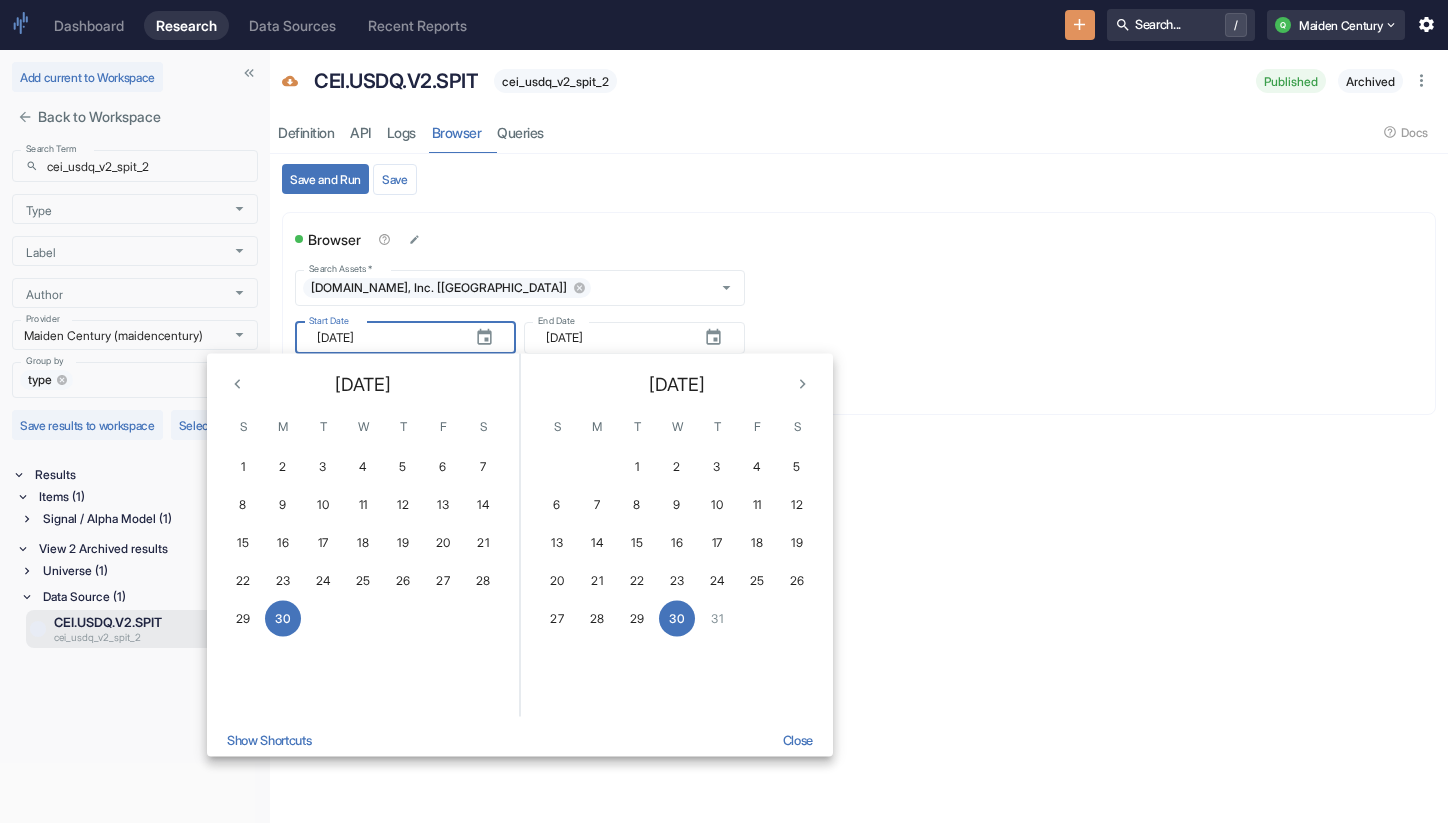 click 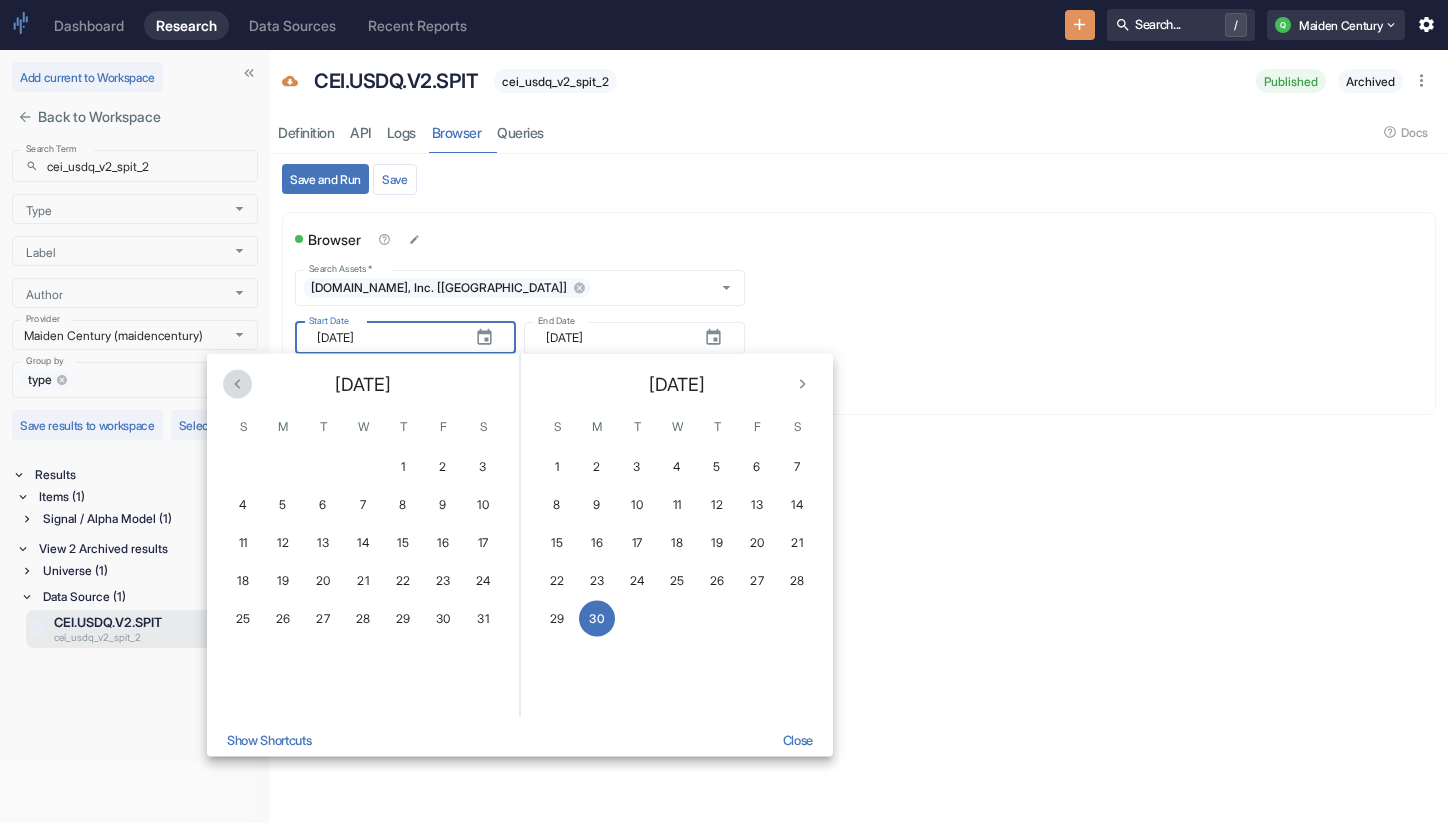 click 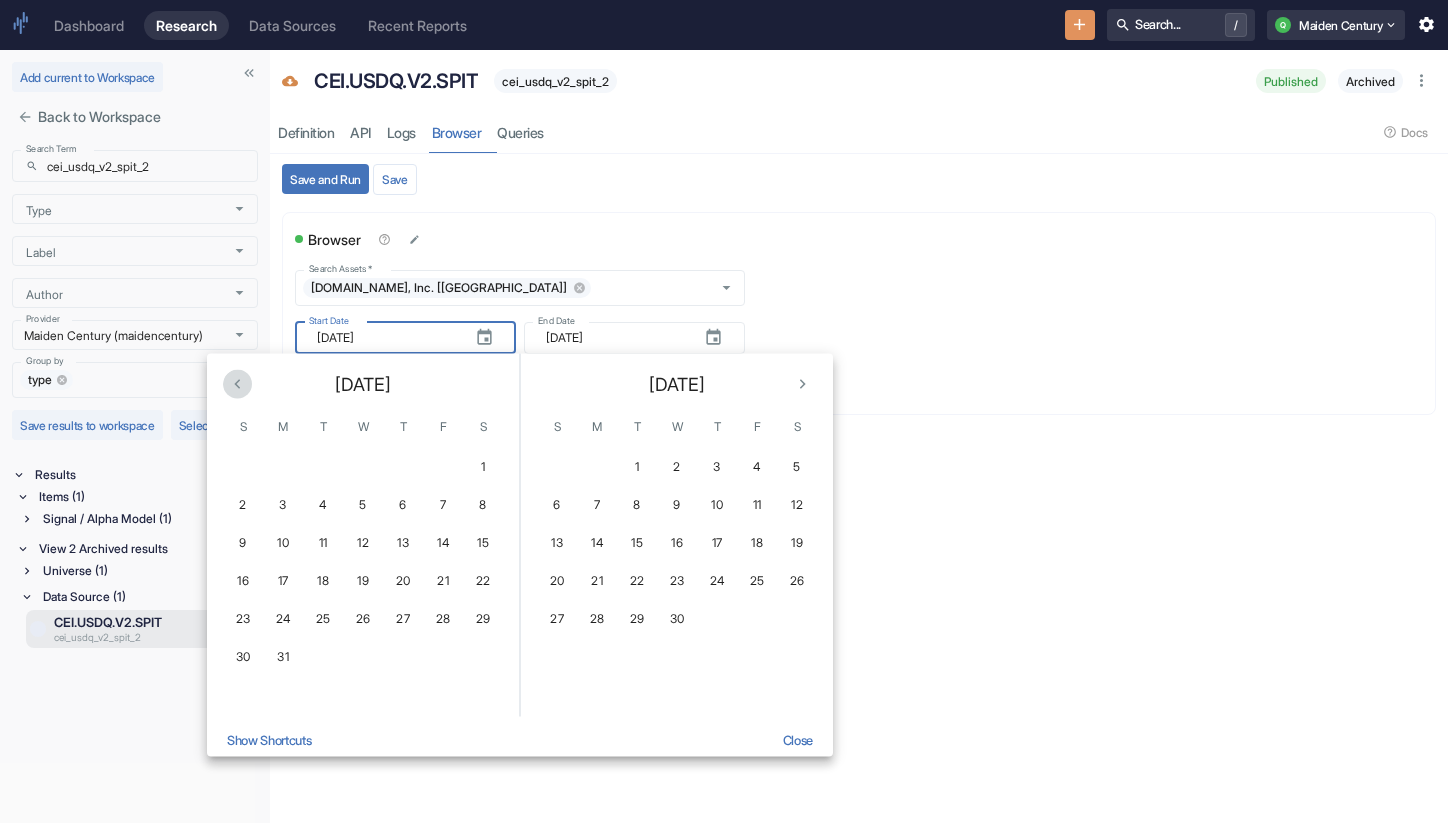 click 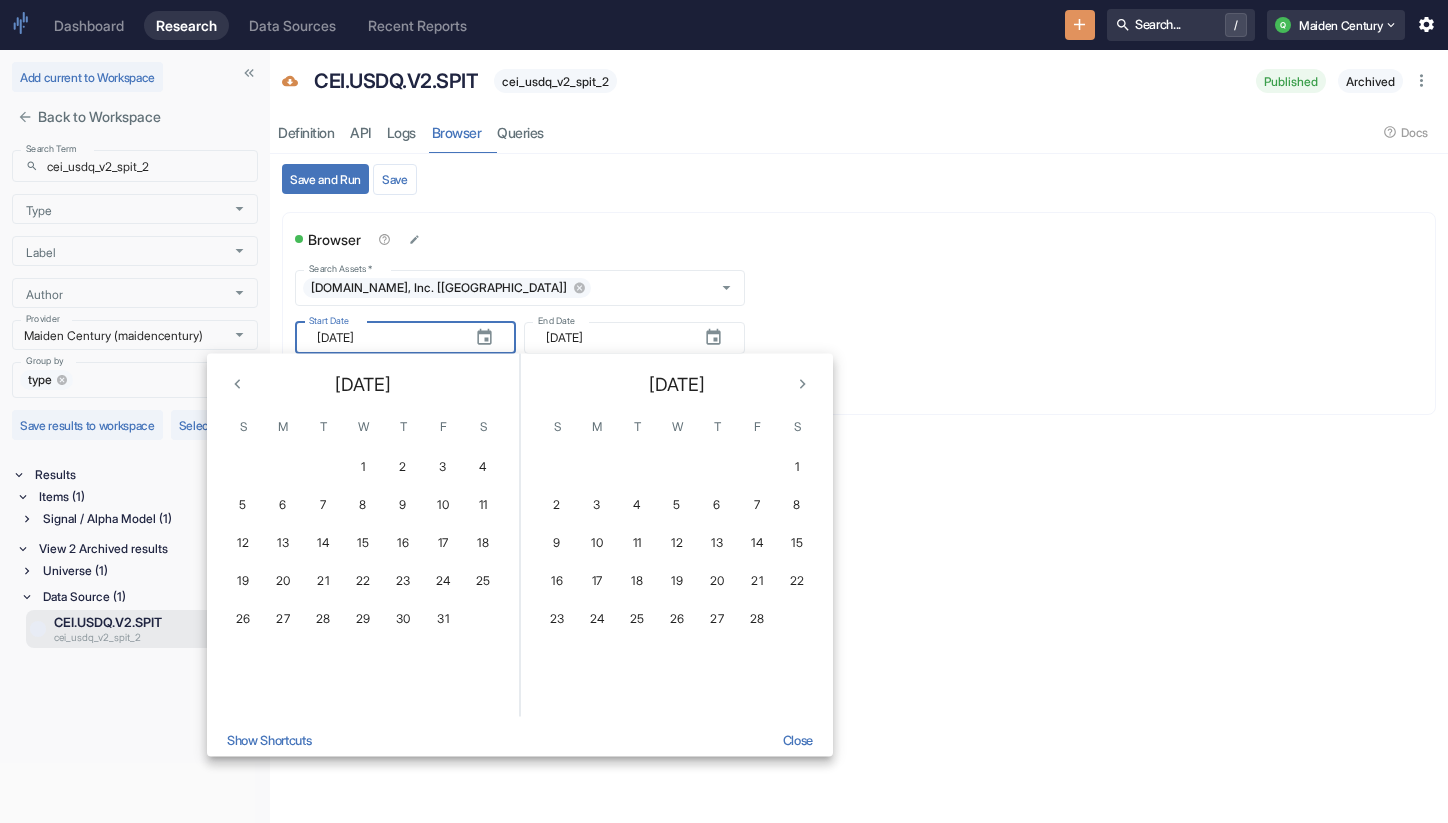 click 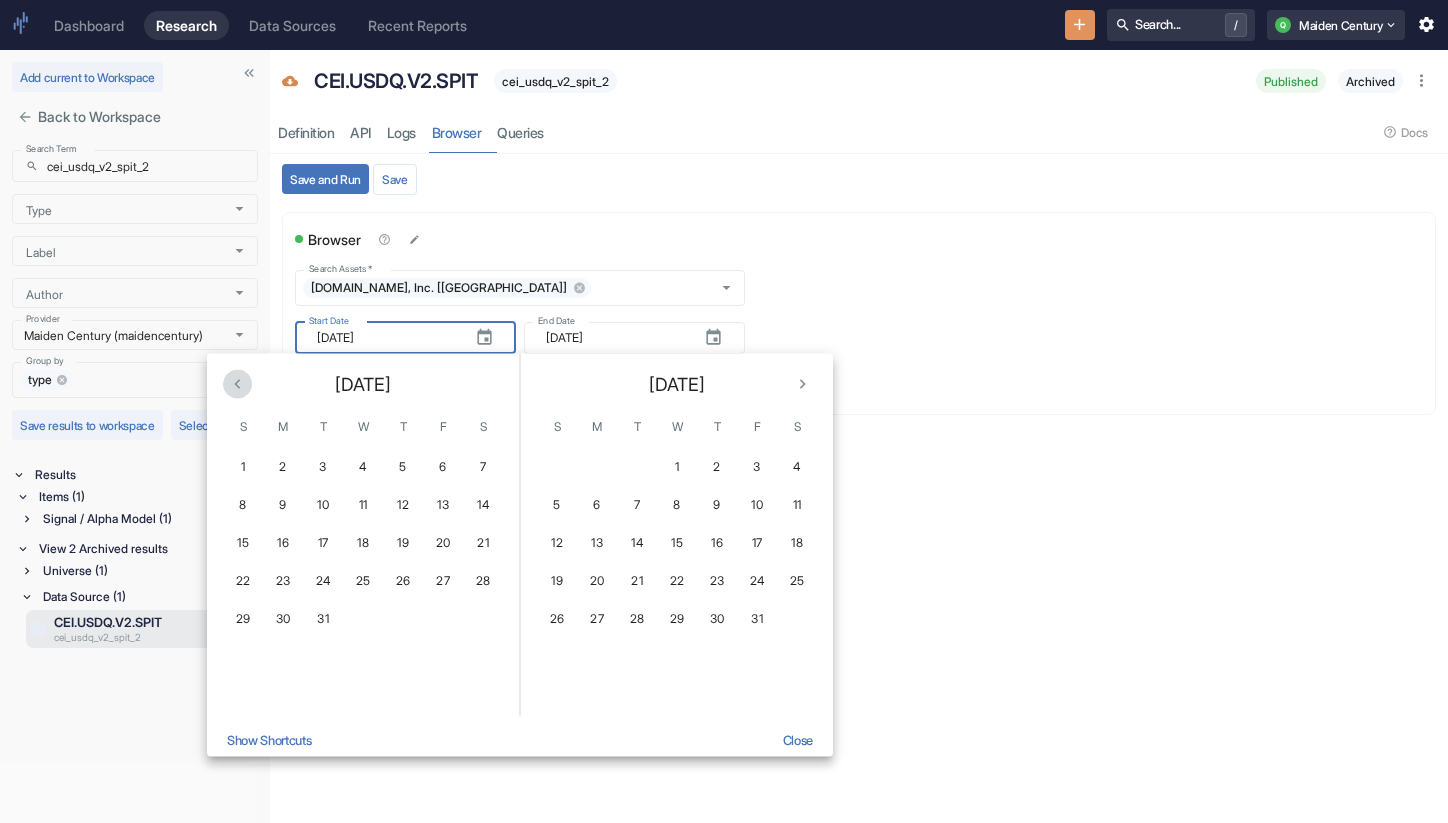 click 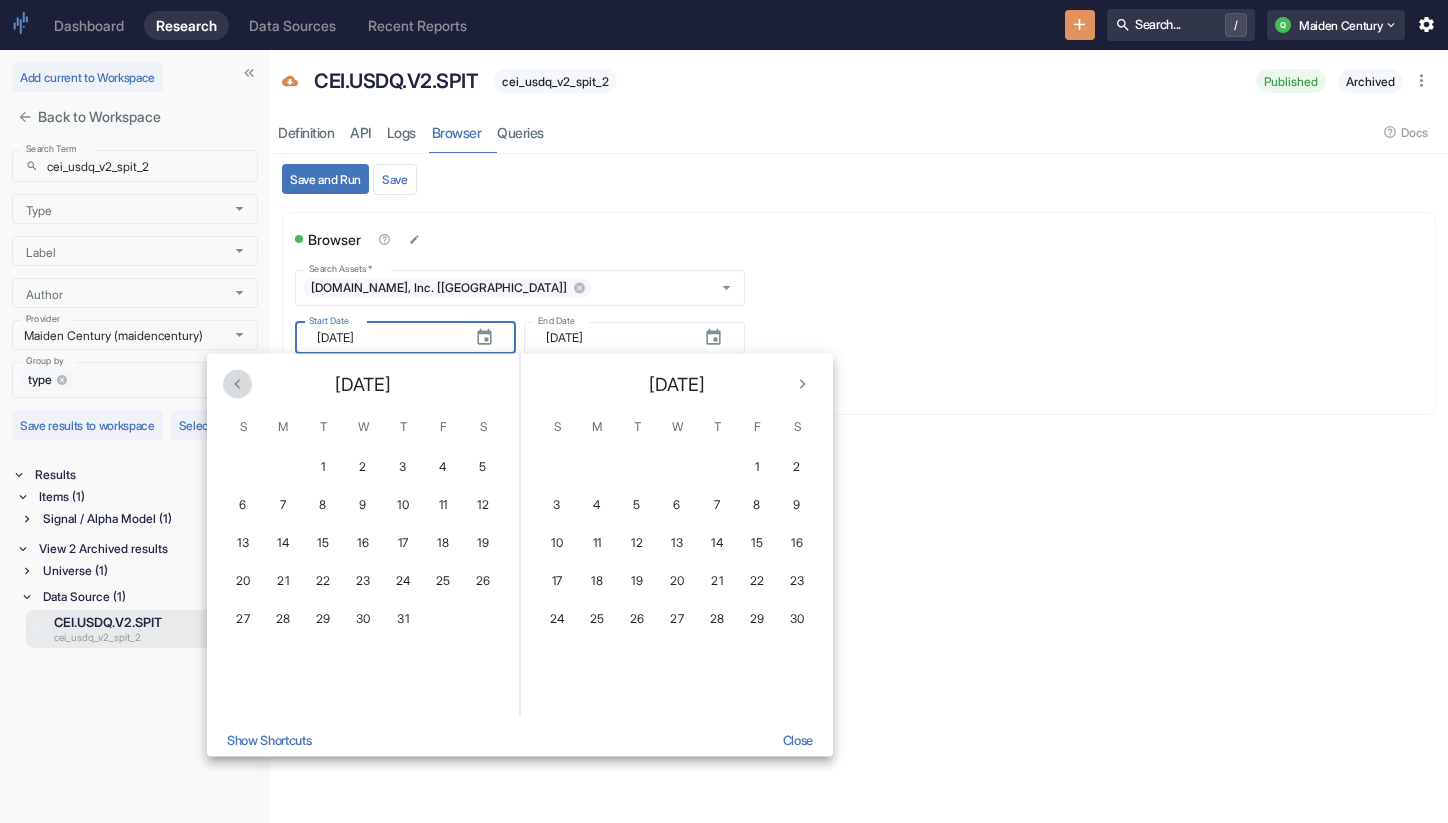 click 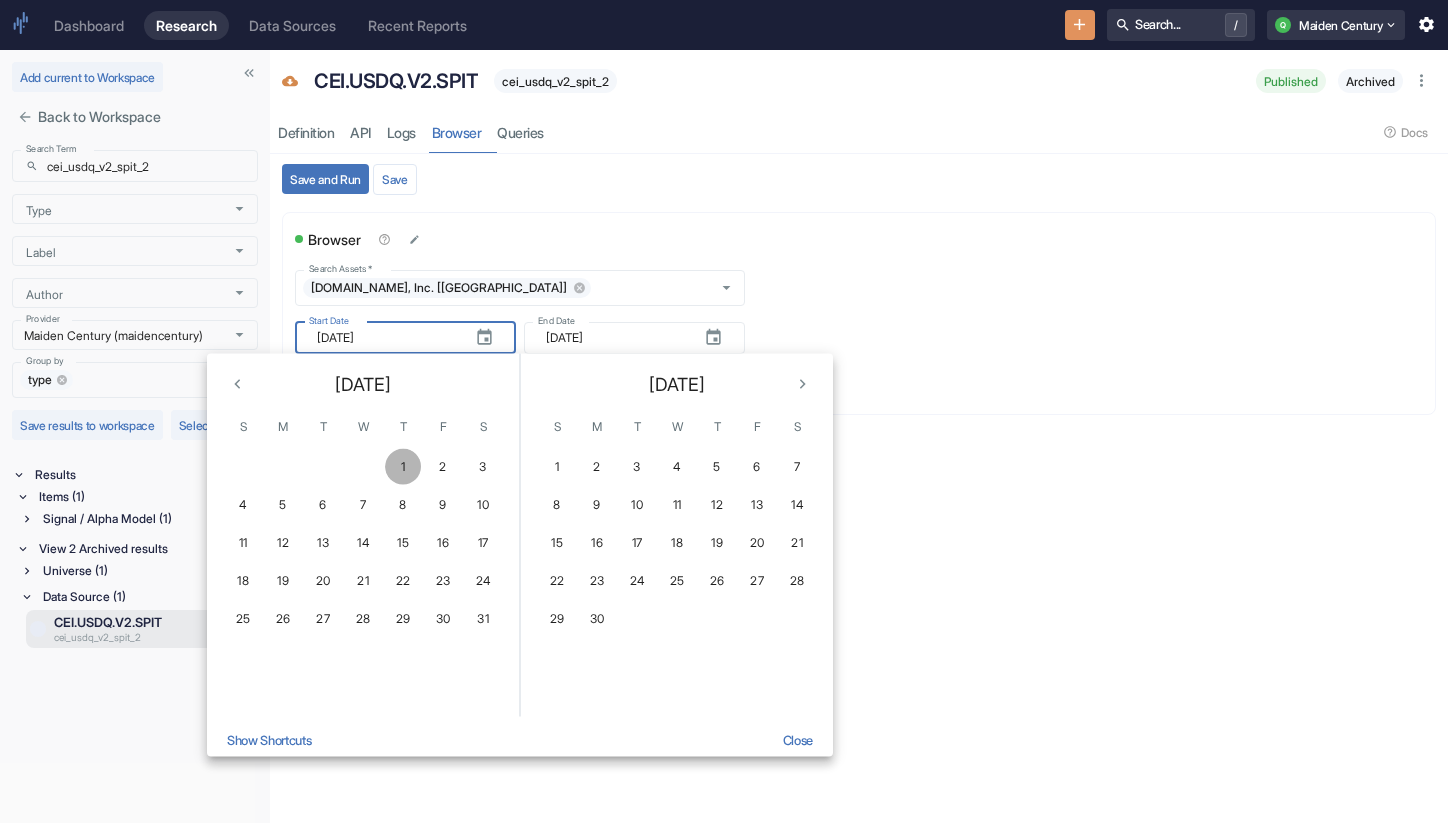 click on "1" at bounding box center [403, 467] 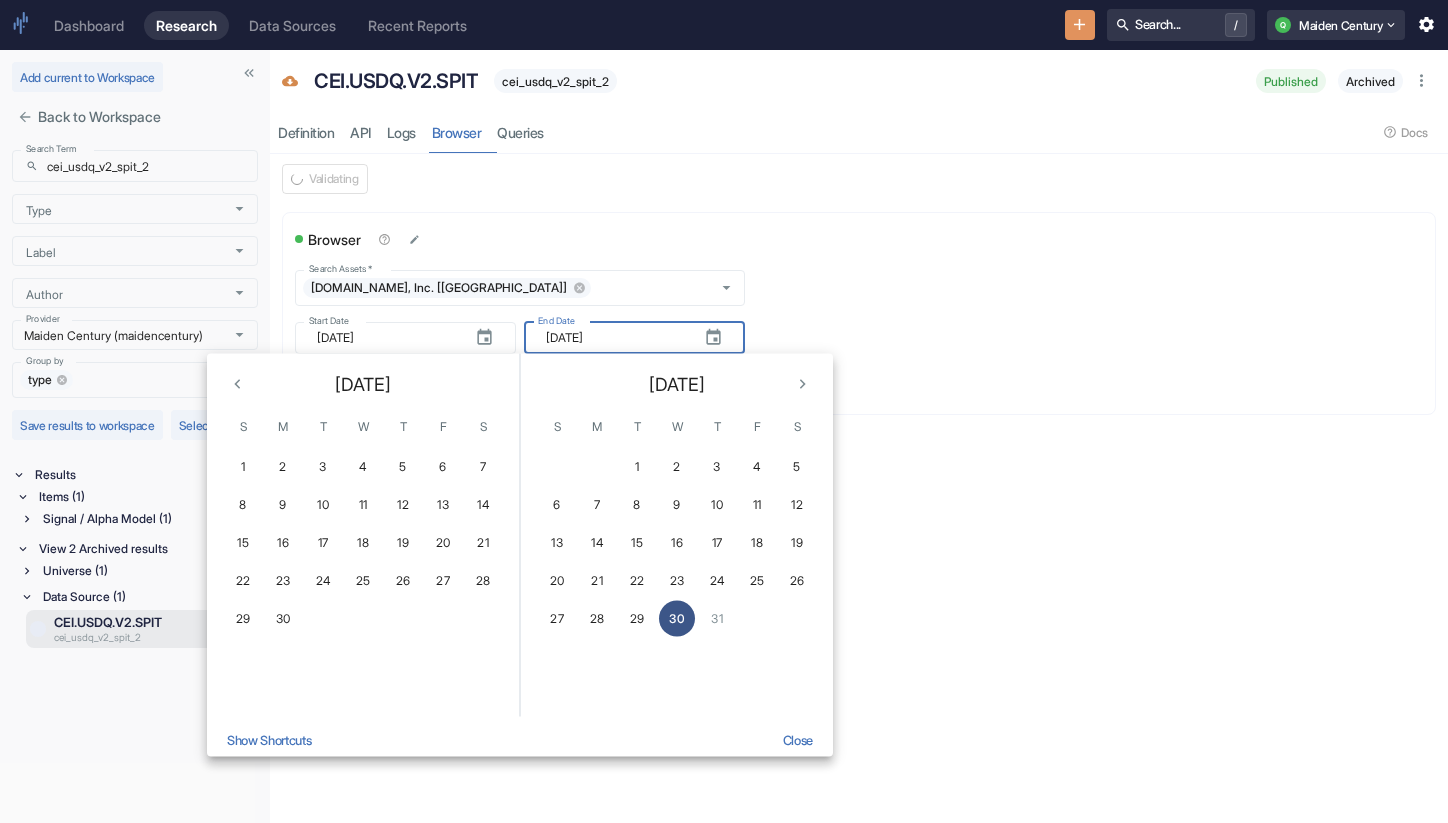 click on "30" at bounding box center [677, 619] 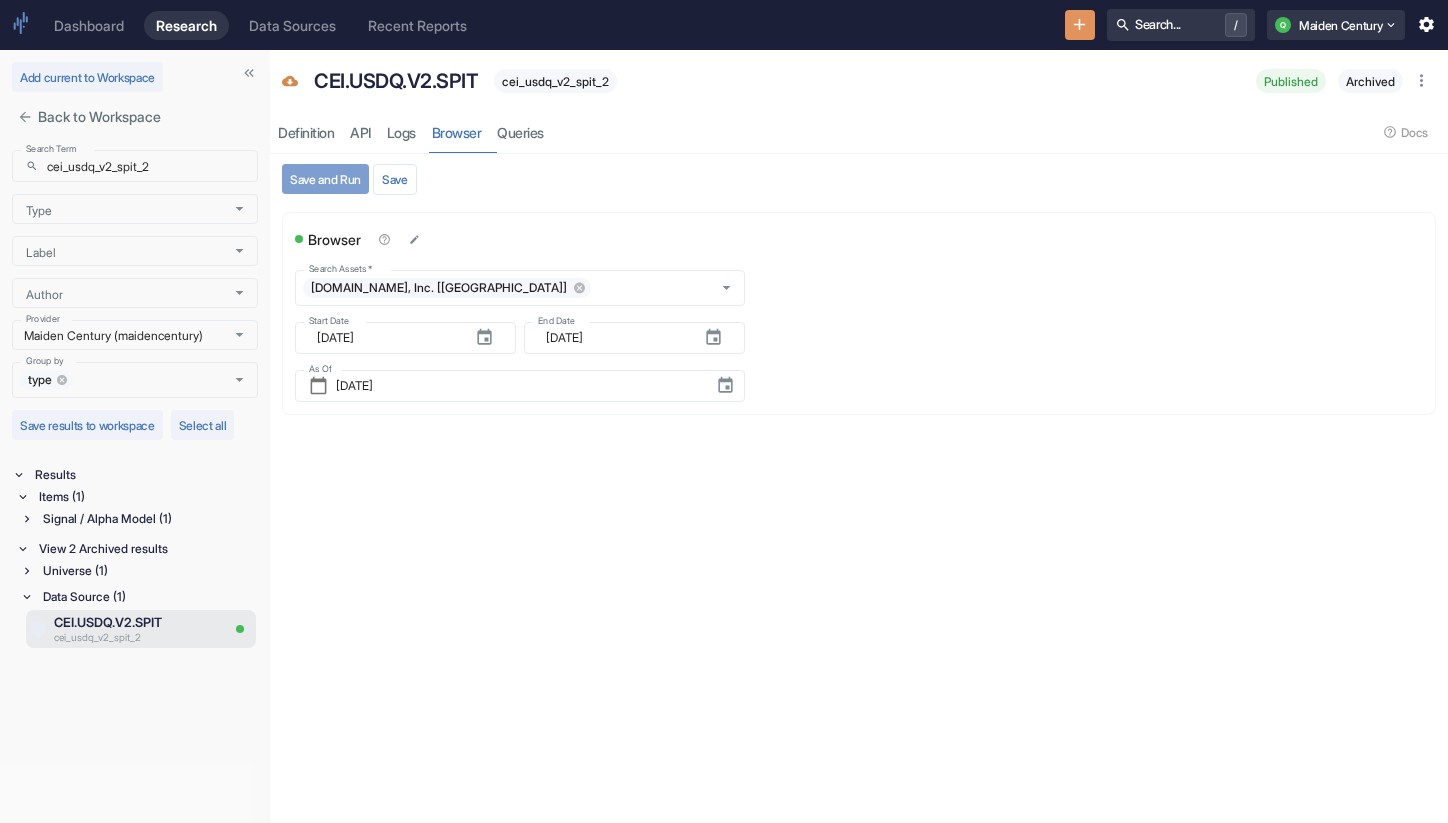 click on "Save and Run" at bounding box center (325, 179) 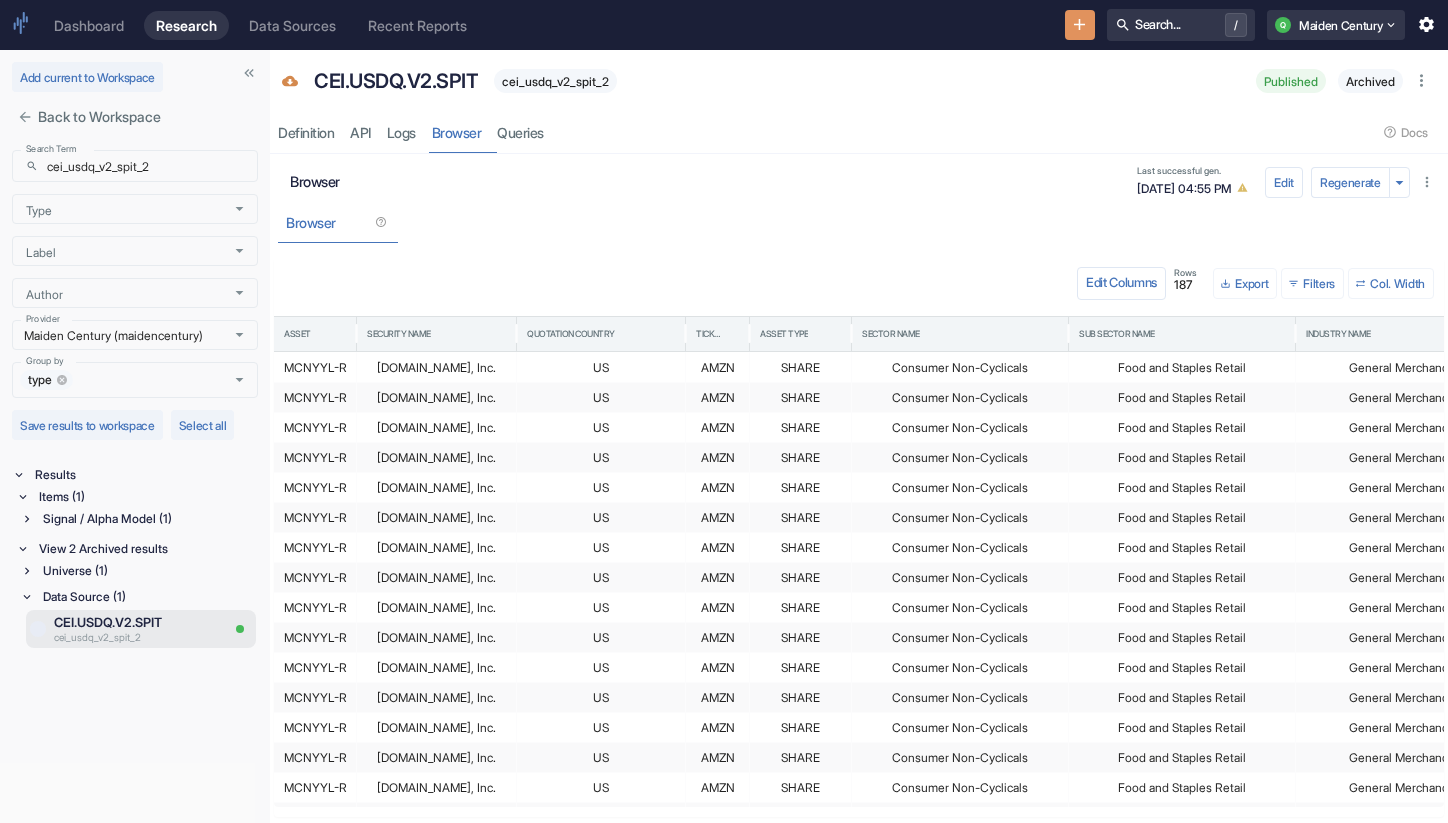 scroll, scrollTop: 0, scrollLeft: 610, axis: horizontal 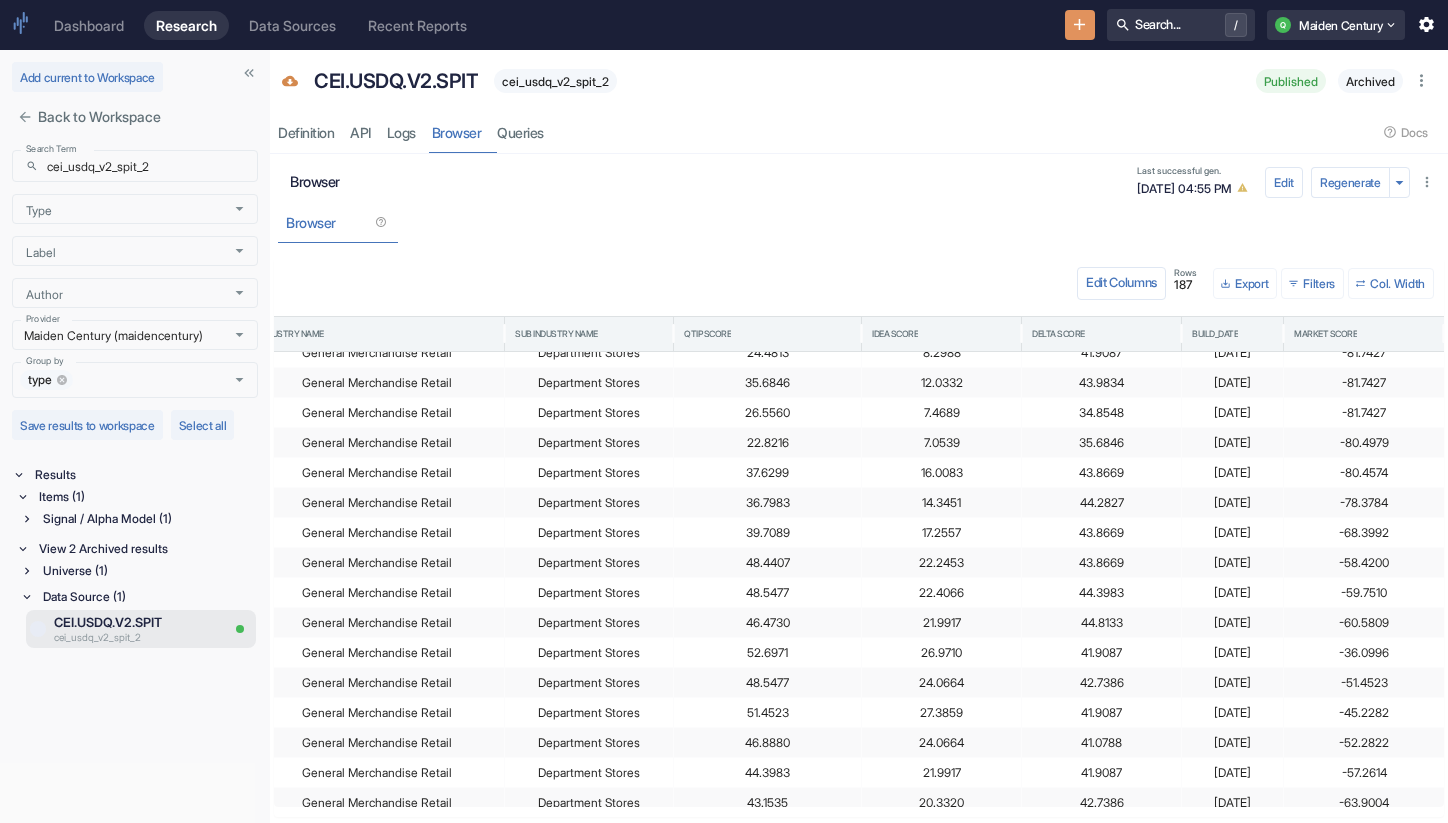 click on "Browser" at bounding box center (859, 222) 